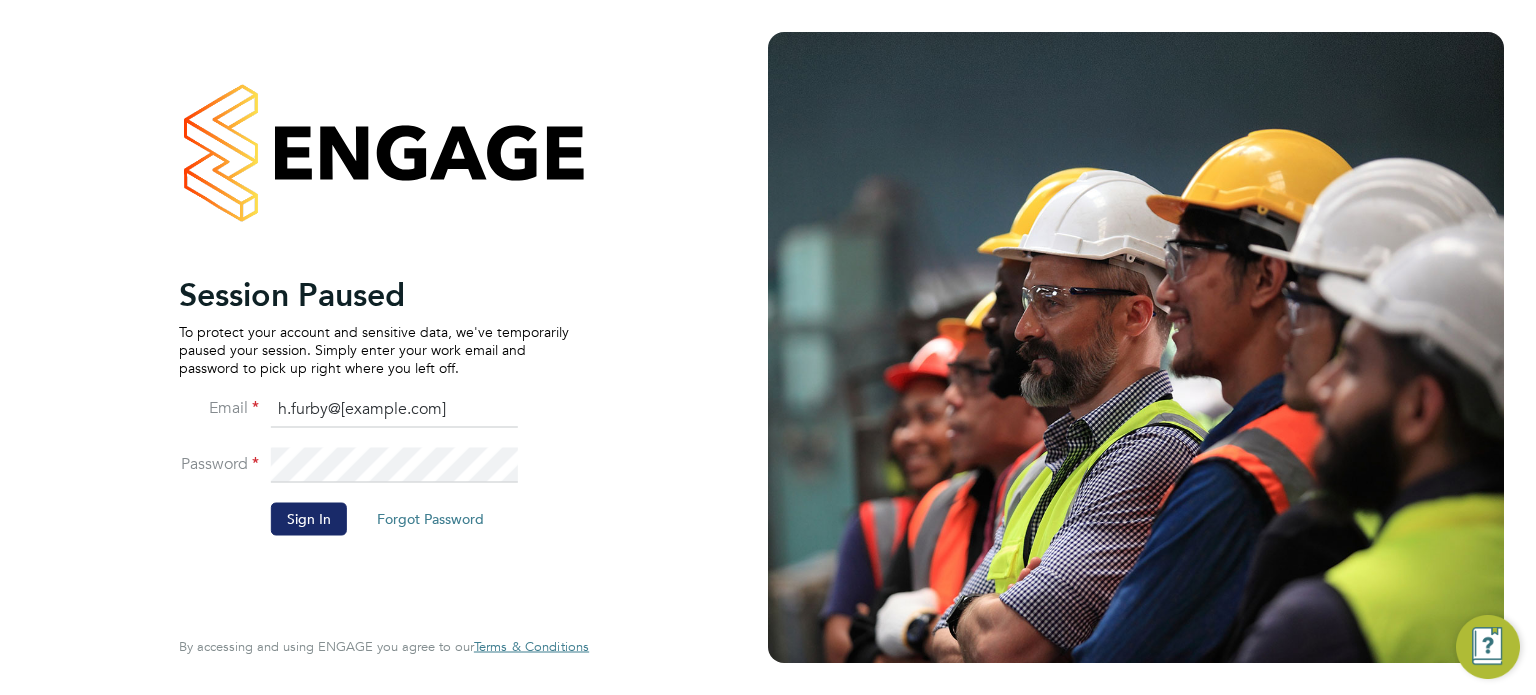 scroll, scrollTop: 0, scrollLeft: 0, axis: both 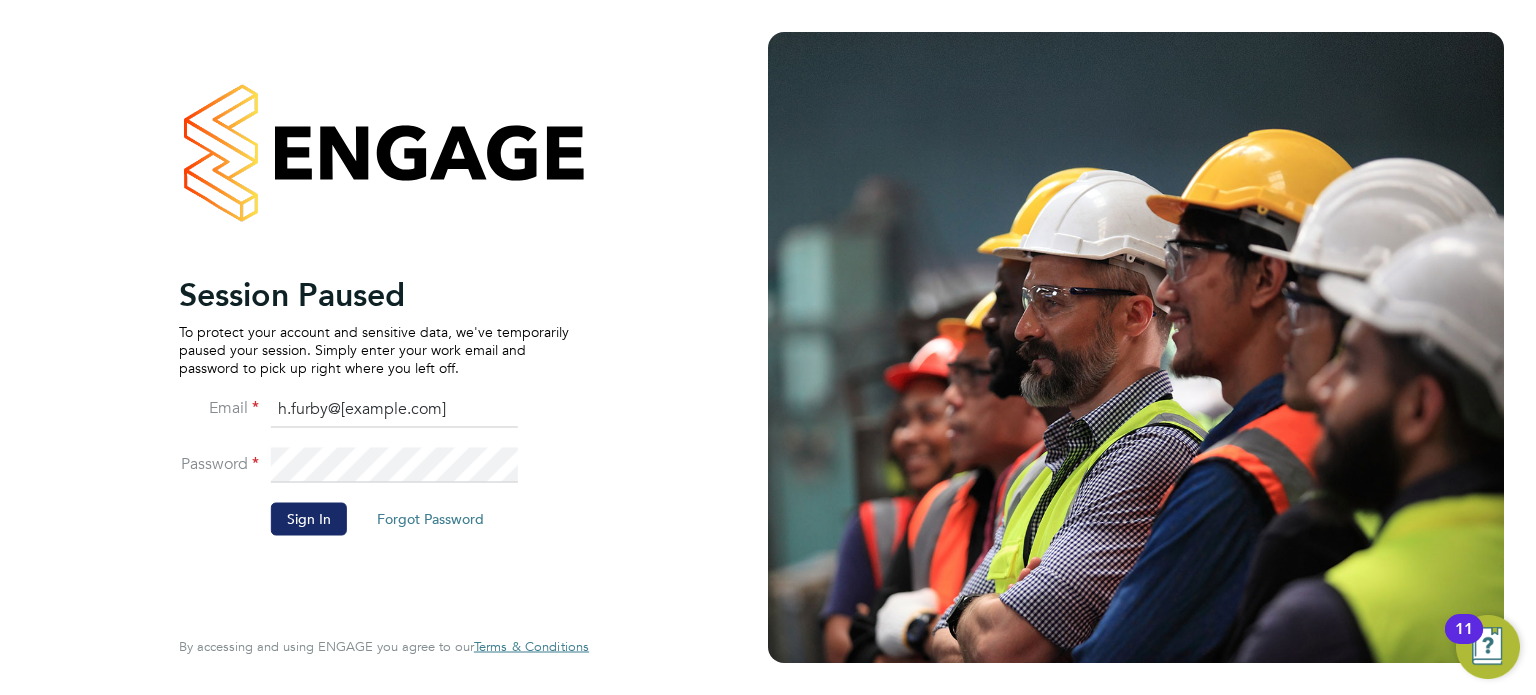 click on "Sign In" 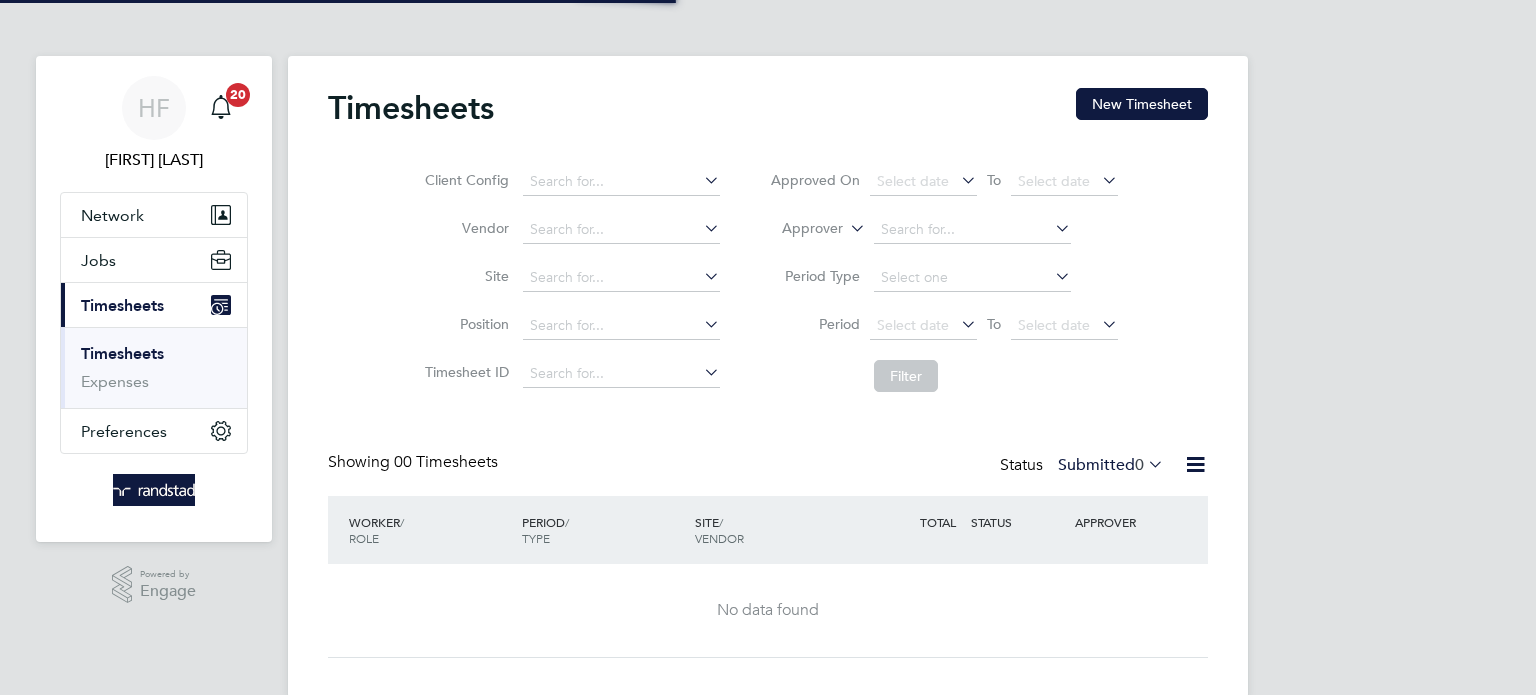 scroll, scrollTop: 0, scrollLeft: 0, axis: both 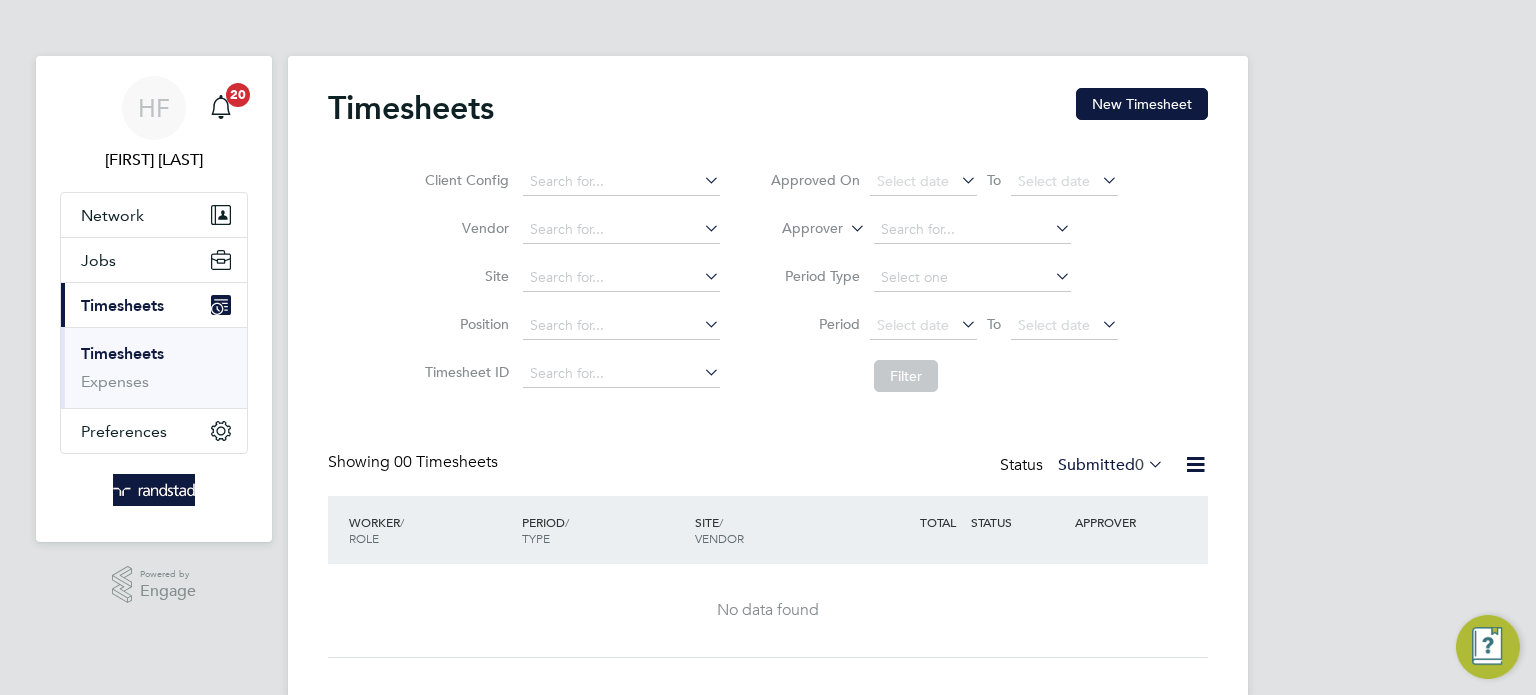 click on "Timesheets" at bounding box center [122, 353] 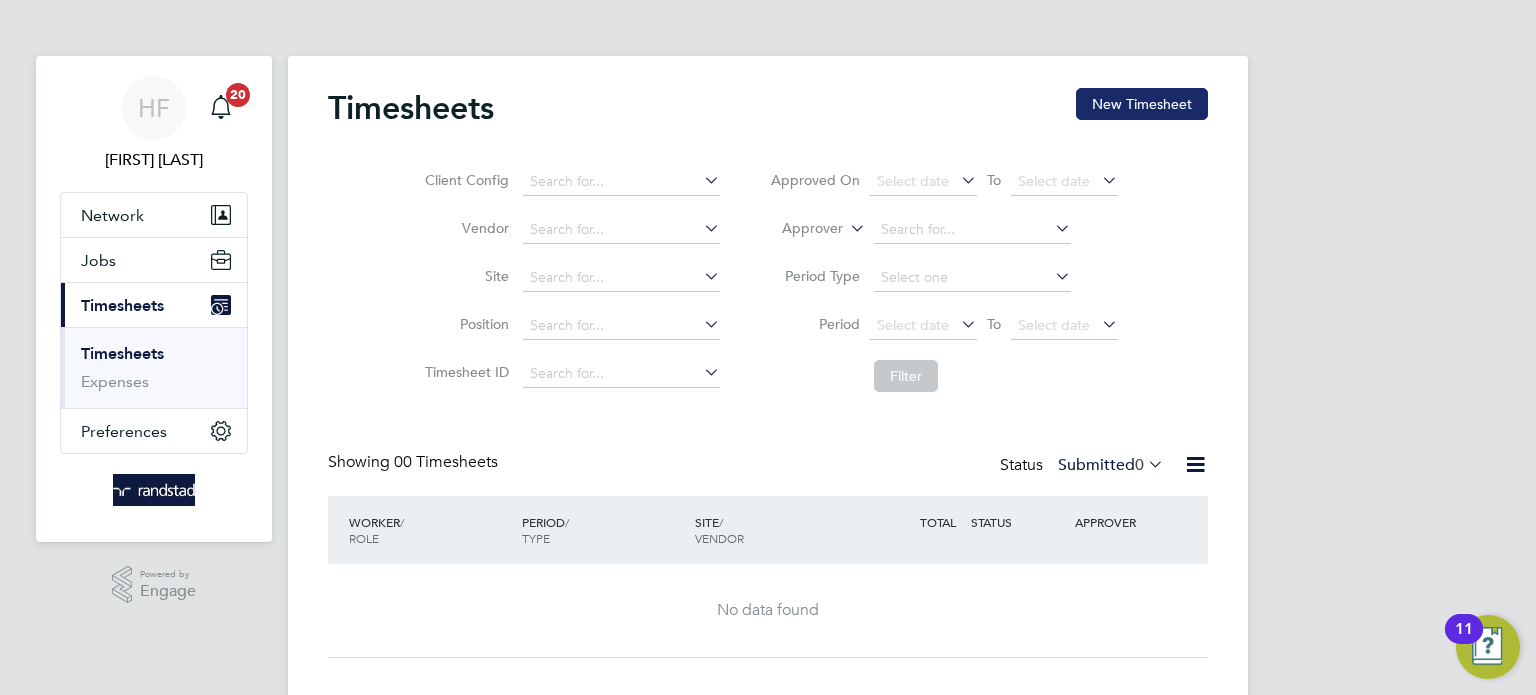 click on "New Timesheet" 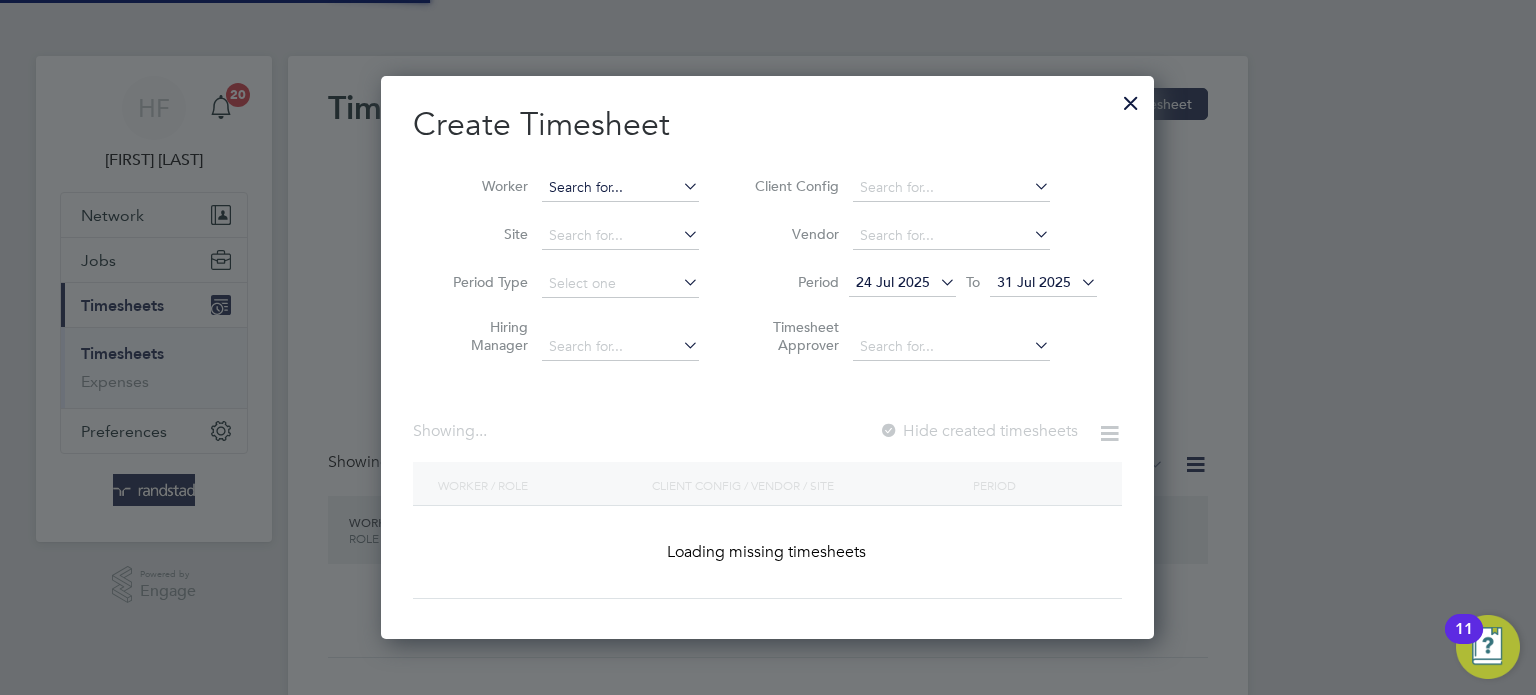 scroll, scrollTop: 10, scrollLeft: 10, axis: both 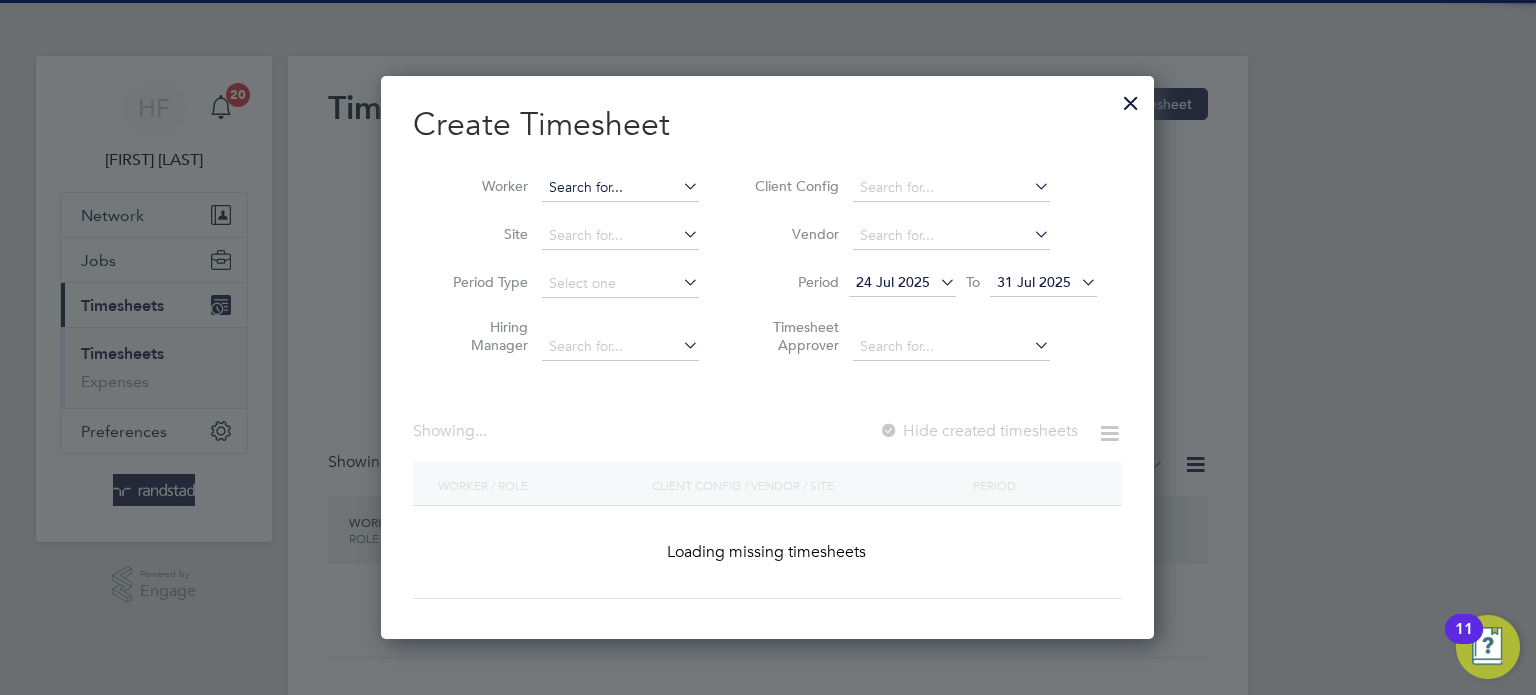 click at bounding box center (620, 188) 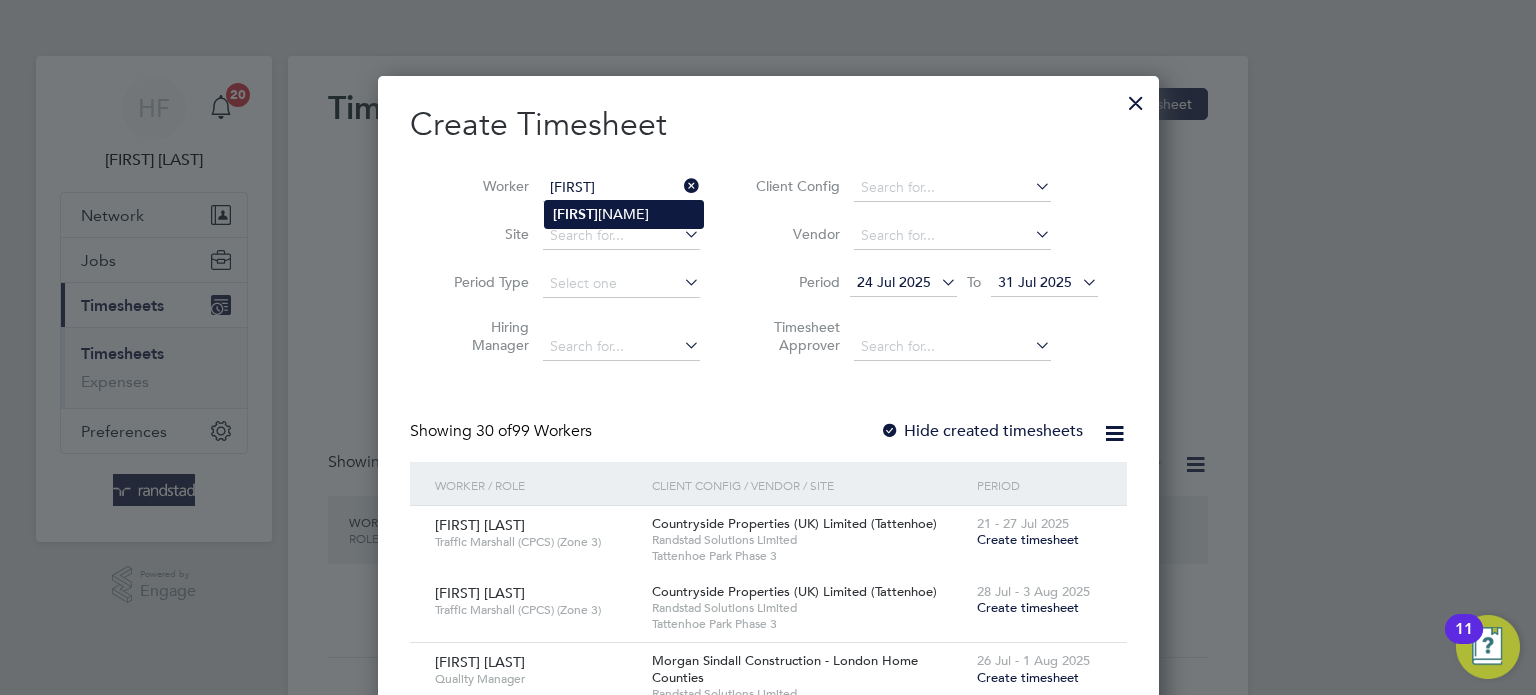 click on "Falmata  Gada" 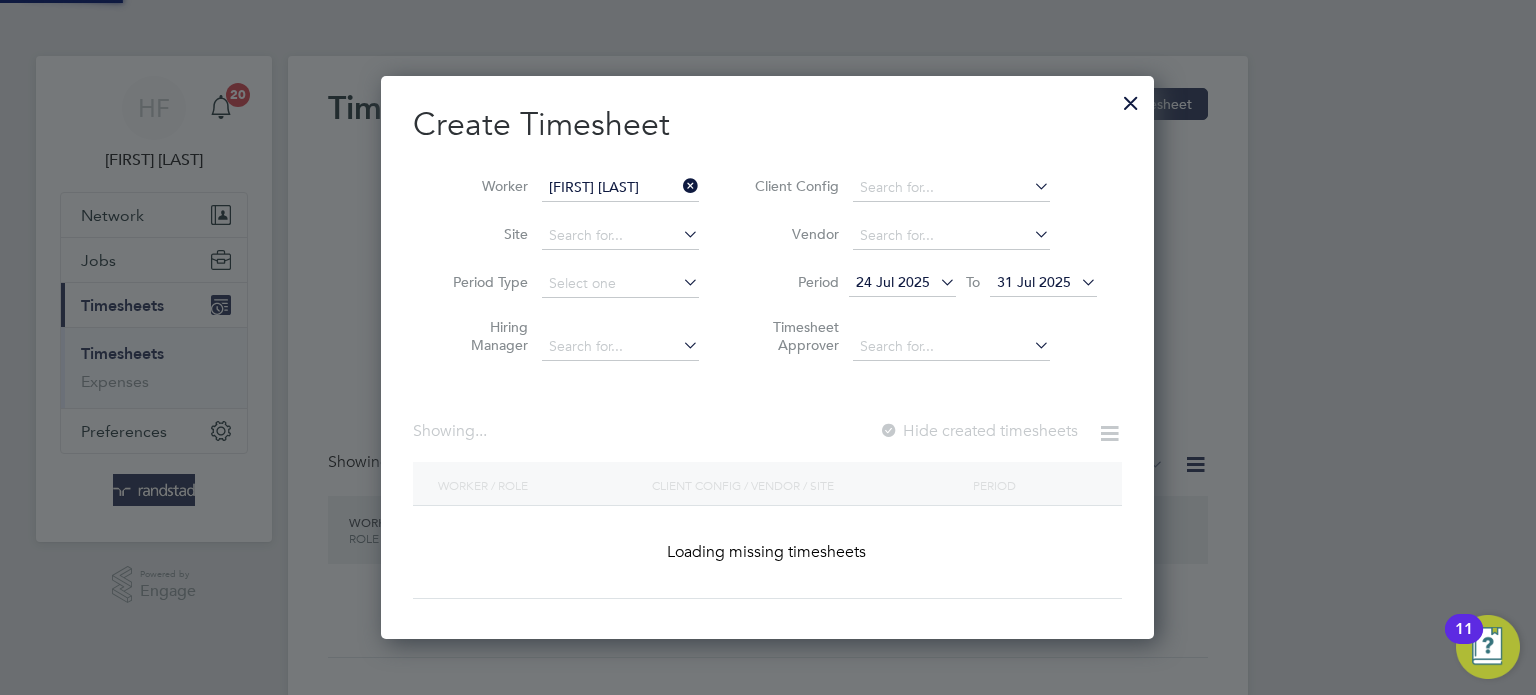 scroll, scrollTop: 10, scrollLeft: 10, axis: both 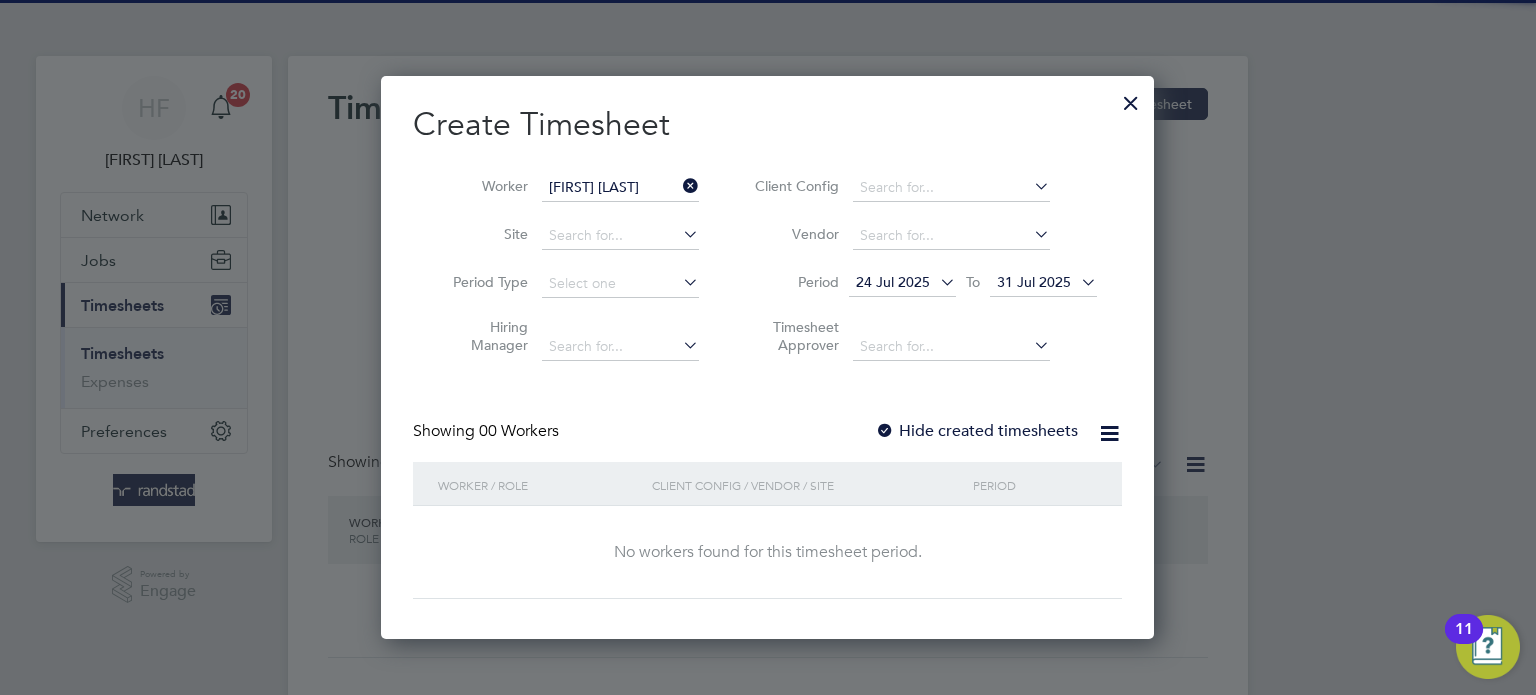 click on "31 Jul 2025" at bounding box center (1043, 283) 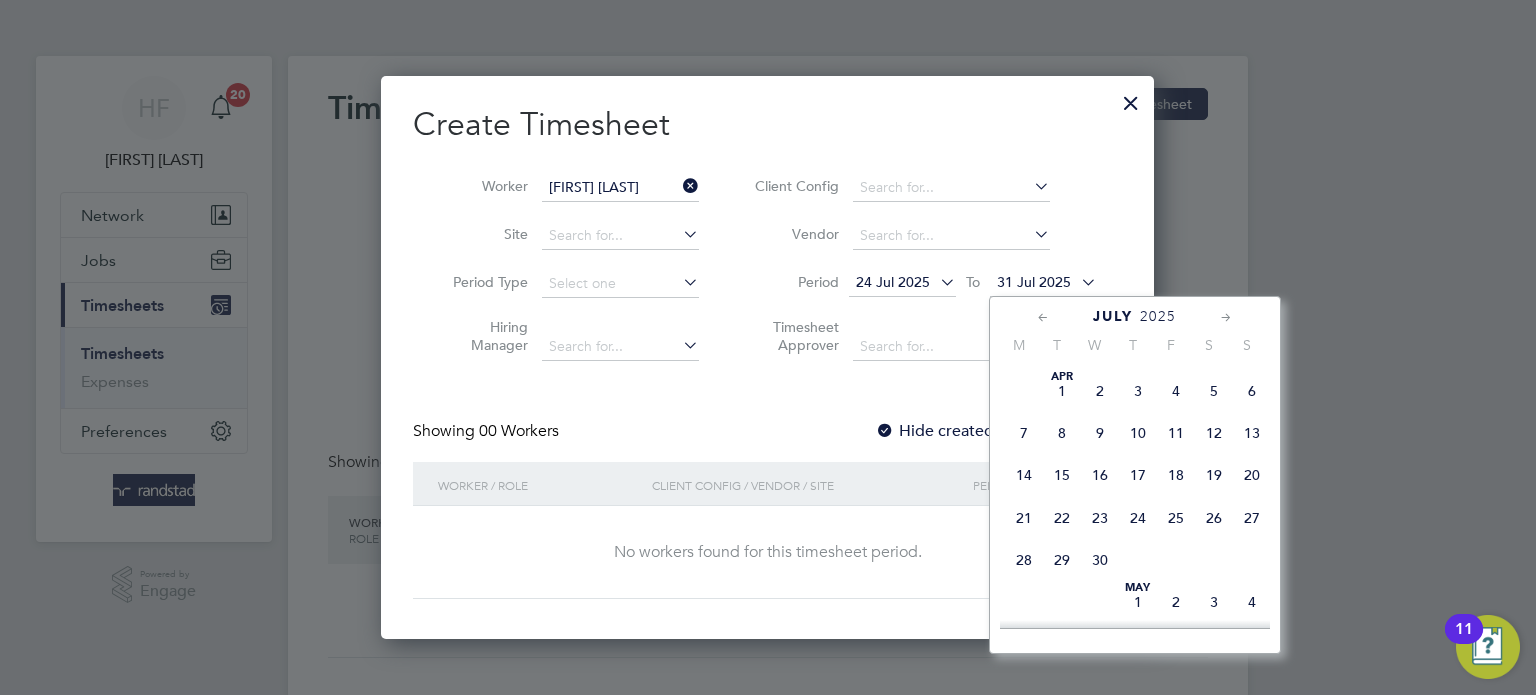 scroll, scrollTop: 799, scrollLeft: 0, axis: vertical 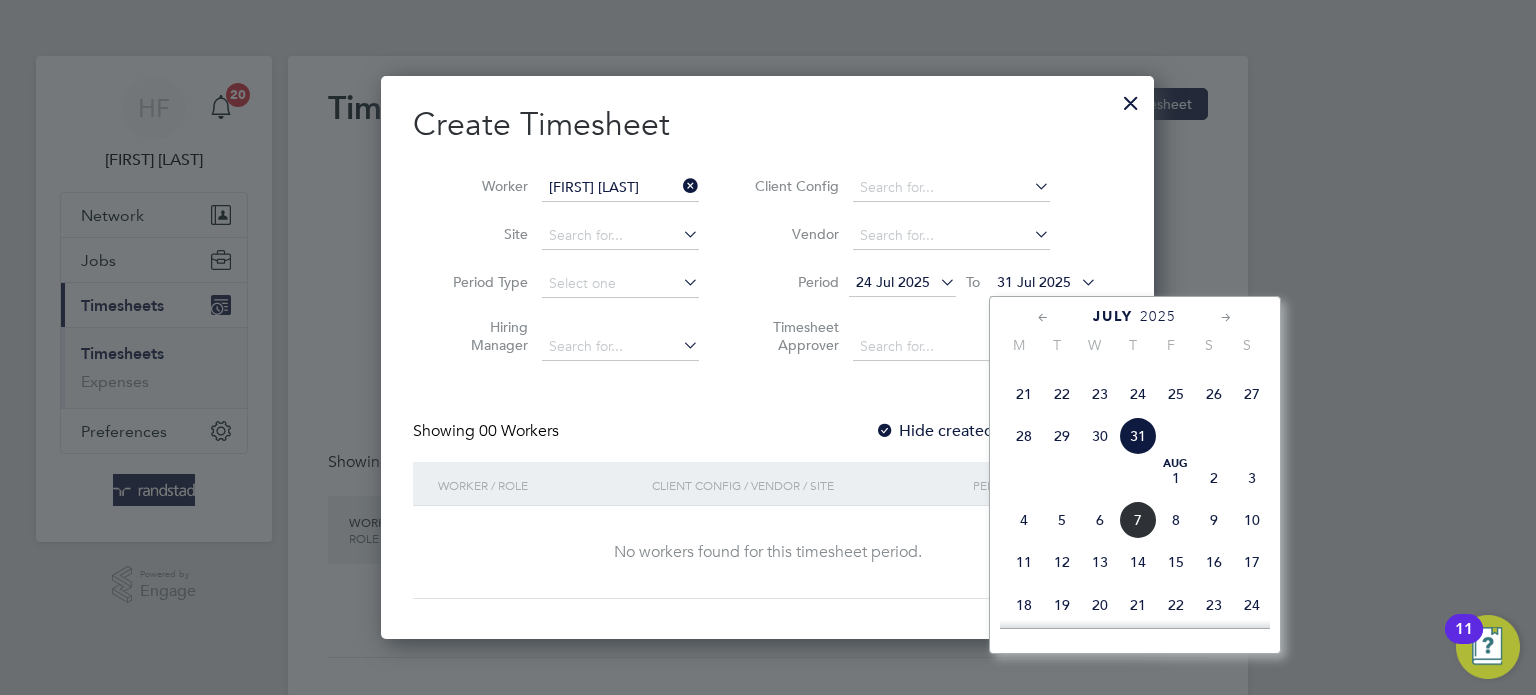 click on "10" 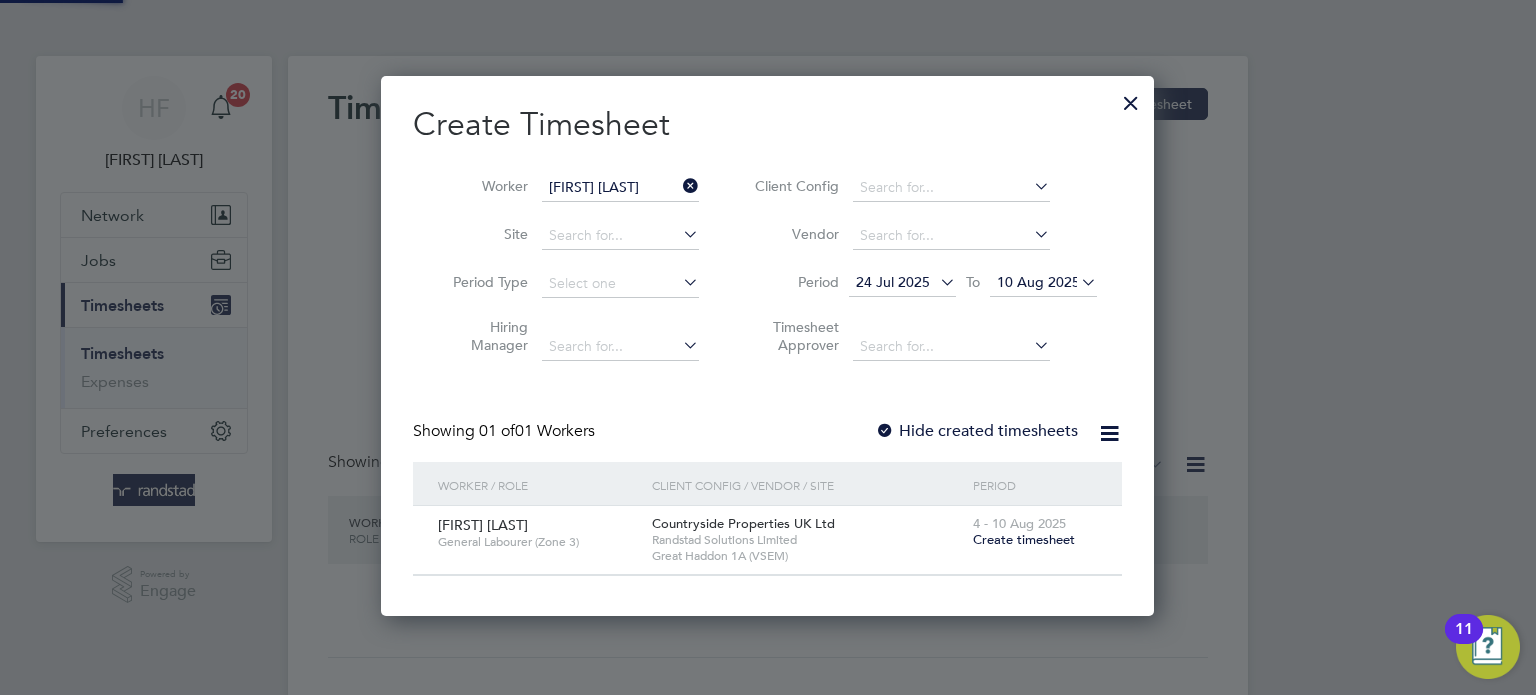 scroll, scrollTop: 9, scrollLeft: 10, axis: both 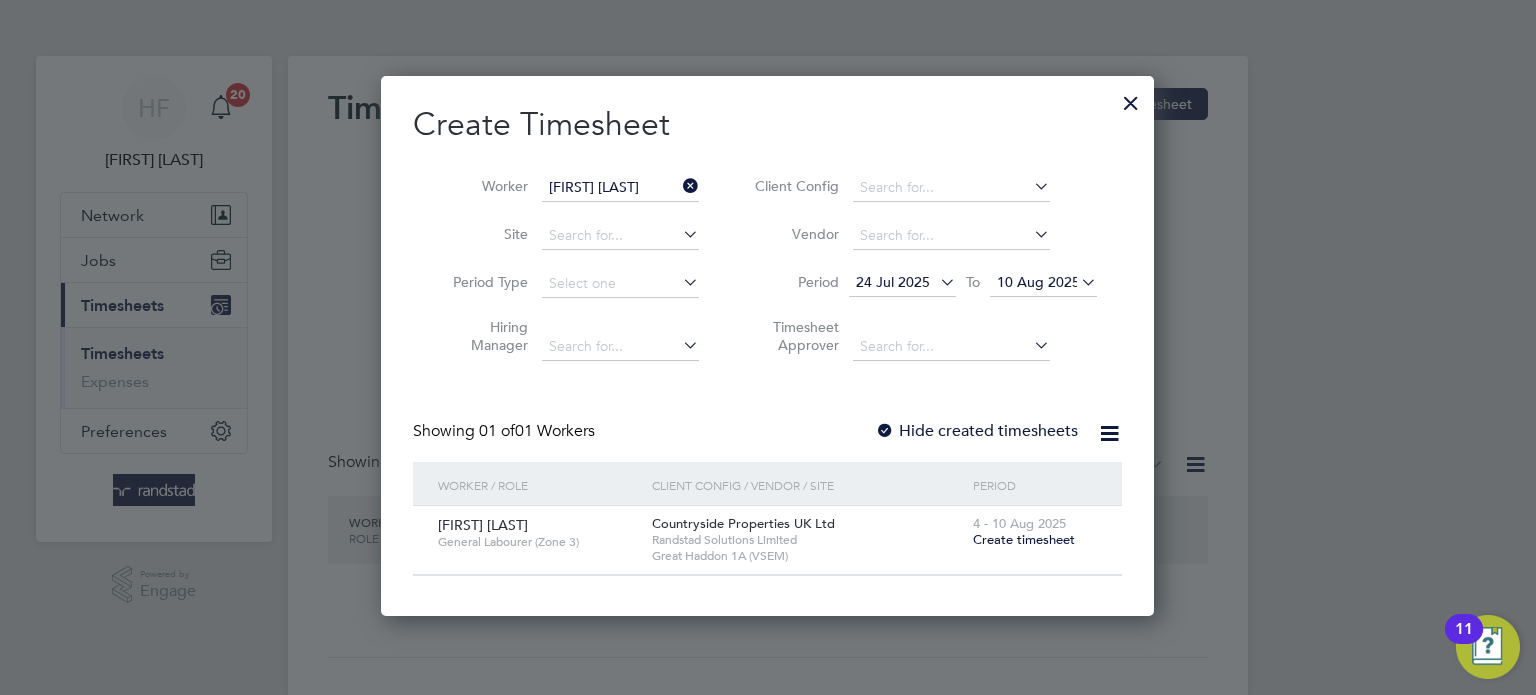 click on "Hide created timesheets" at bounding box center [976, 431] 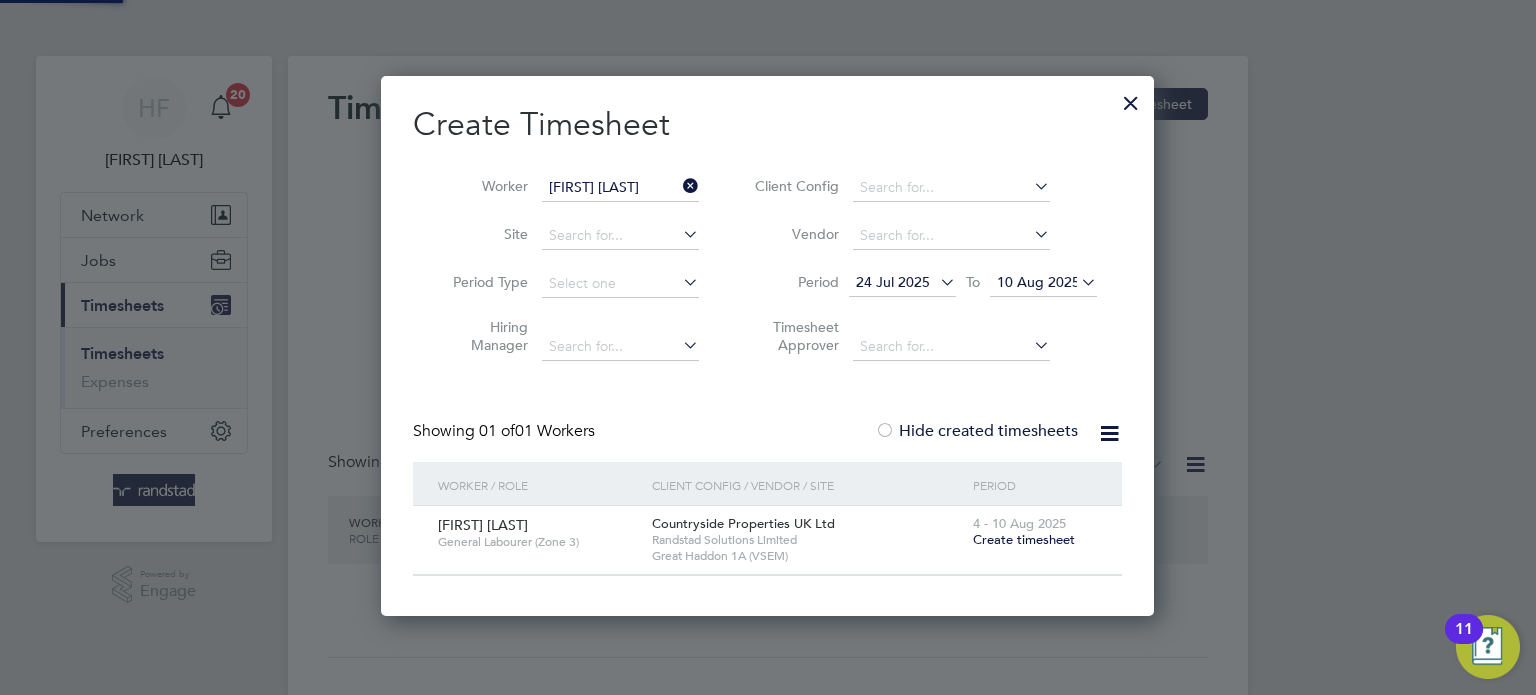 scroll, scrollTop: 9, scrollLeft: 10, axis: both 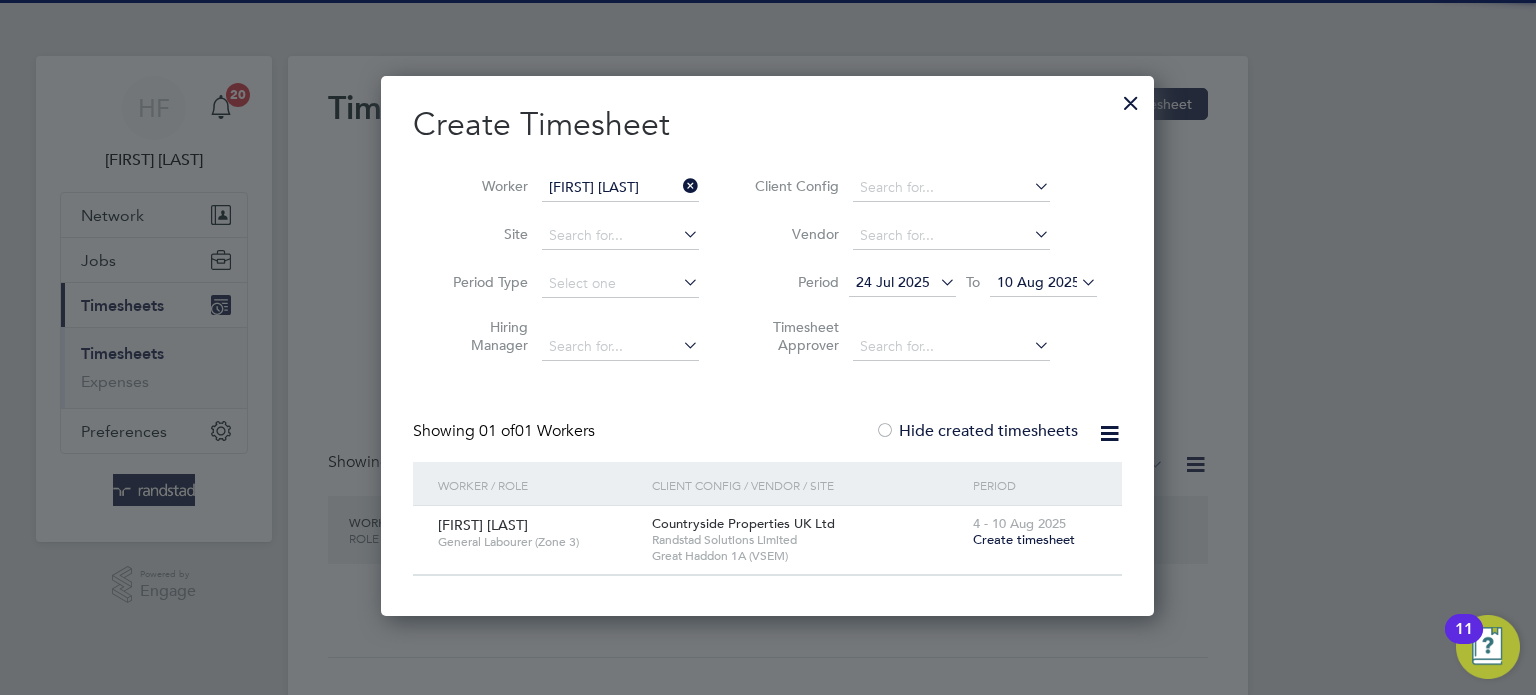 click on "Hide created timesheets" at bounding box center [976, 431] 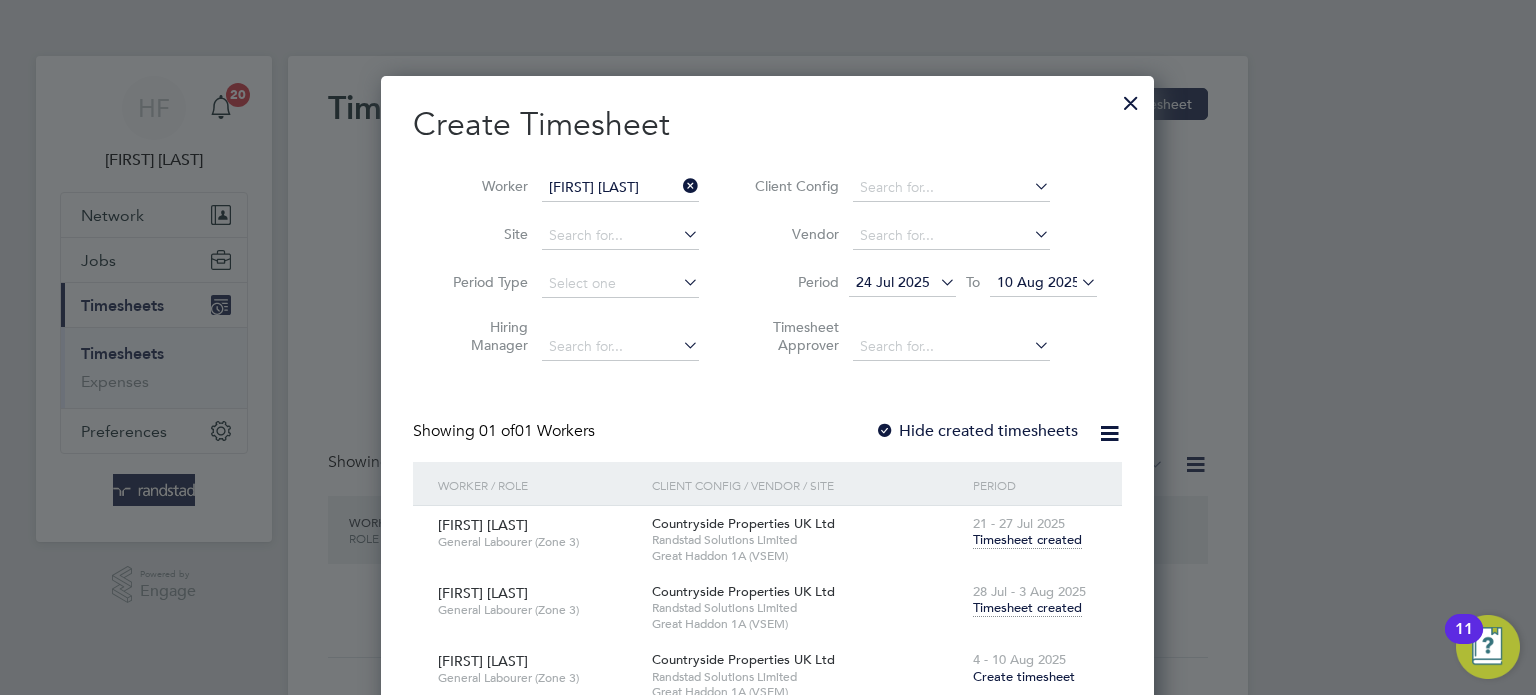 scroll, scrollTop: 9, scrollLeft: 10, axis: both 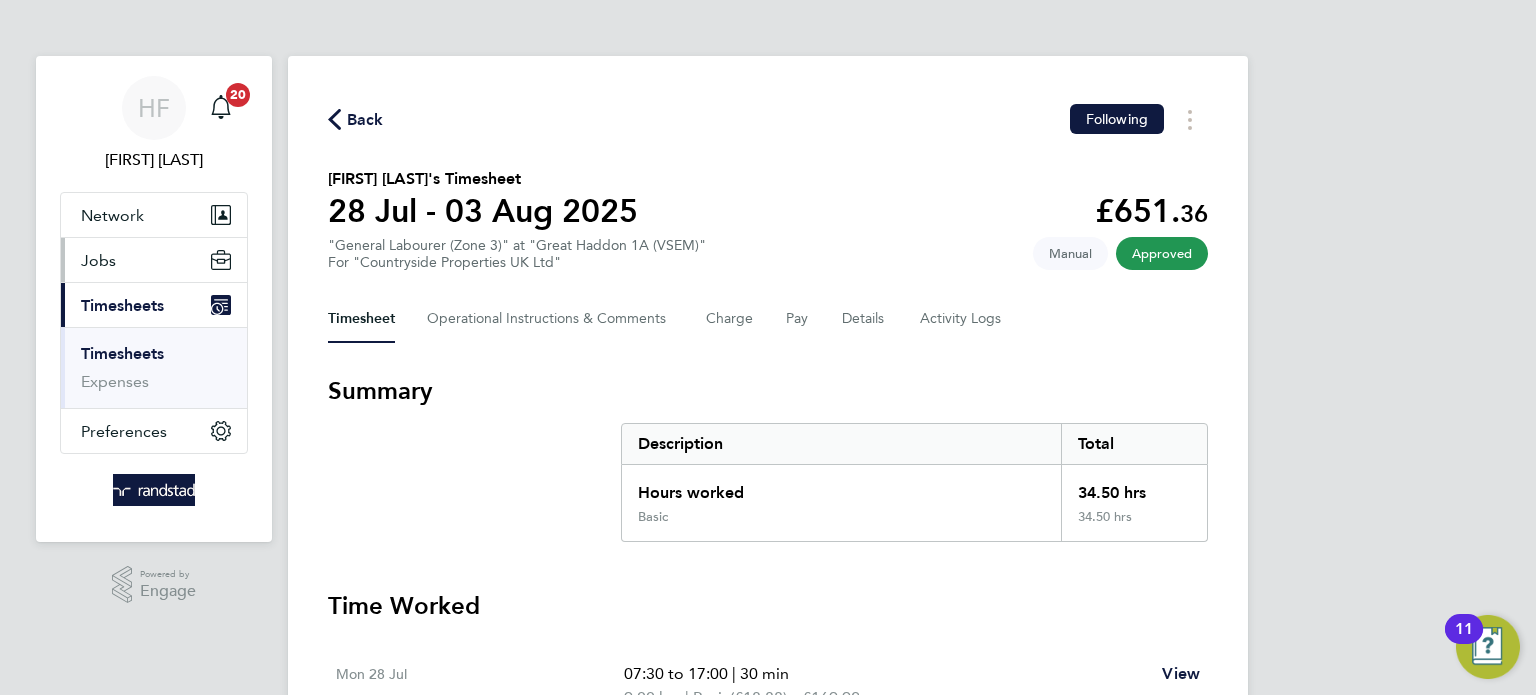 click on "Jobs" at bounding box center (98, 260) 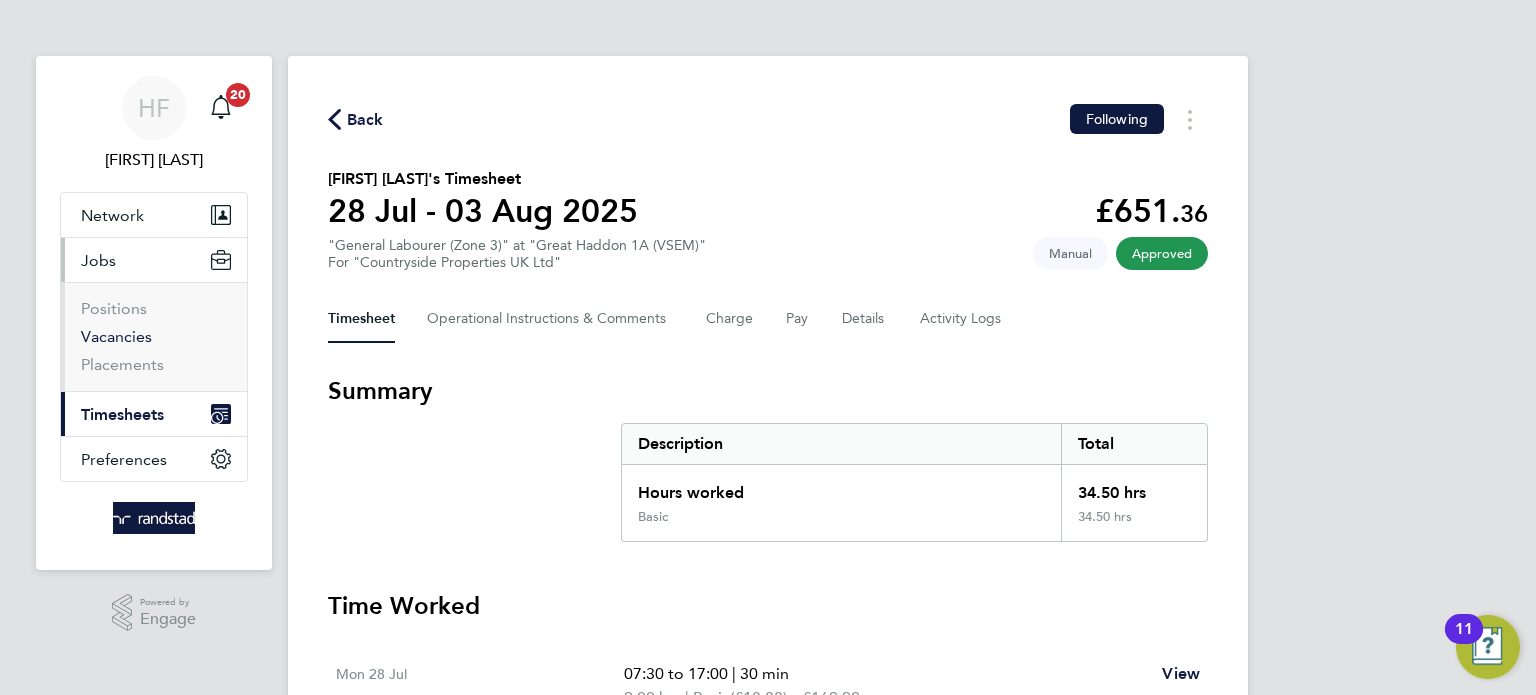 click on "Vacancies" at bounding box center [116, 336] 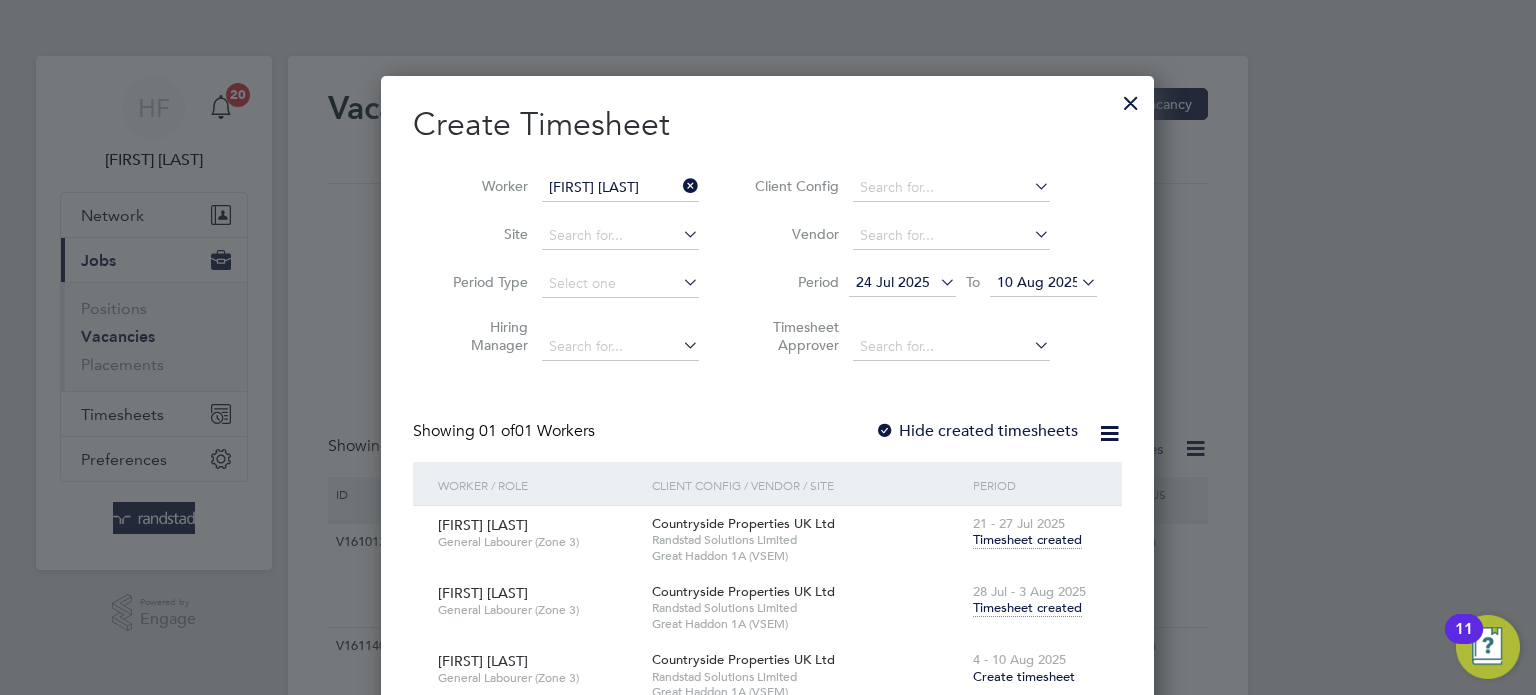 click at bounding box center (1131, 98) 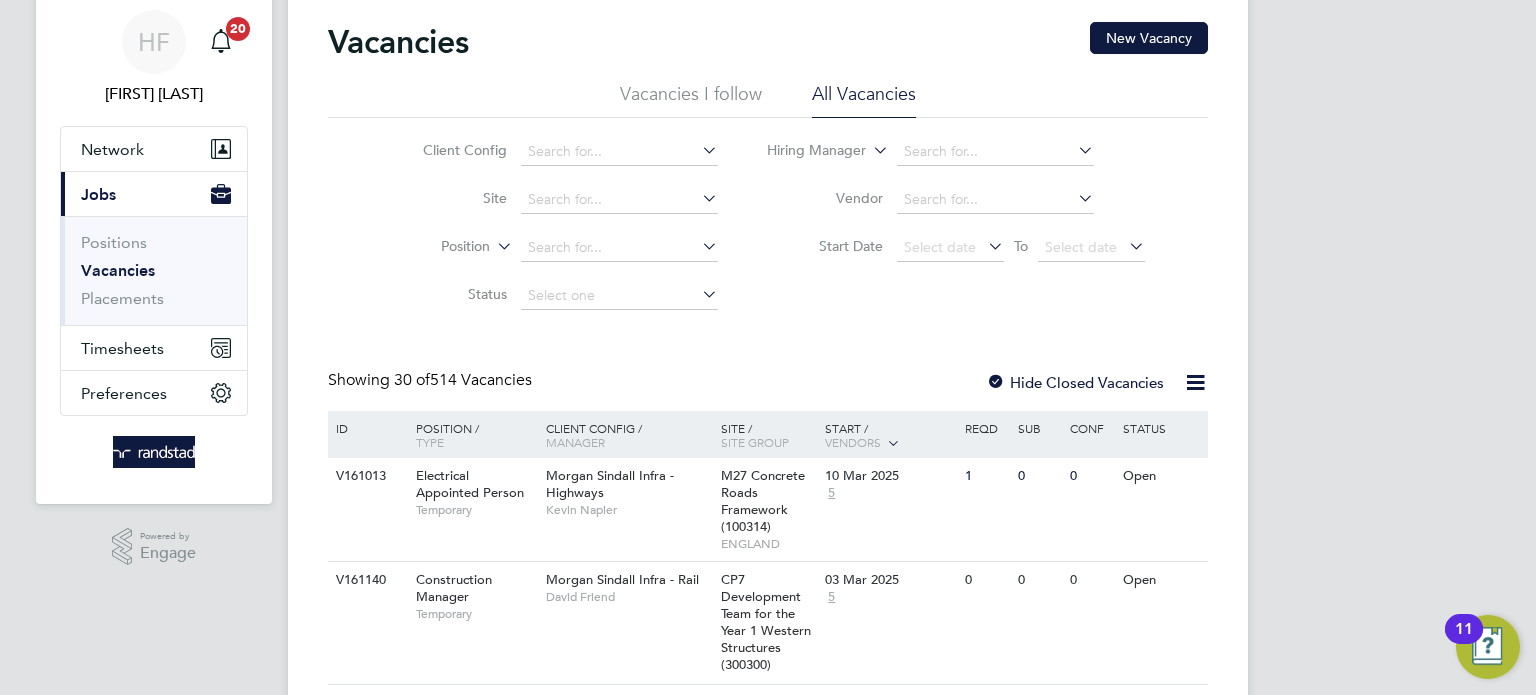 scroll, scrollTop: 65, scrollLeft: 0, axis: vertical 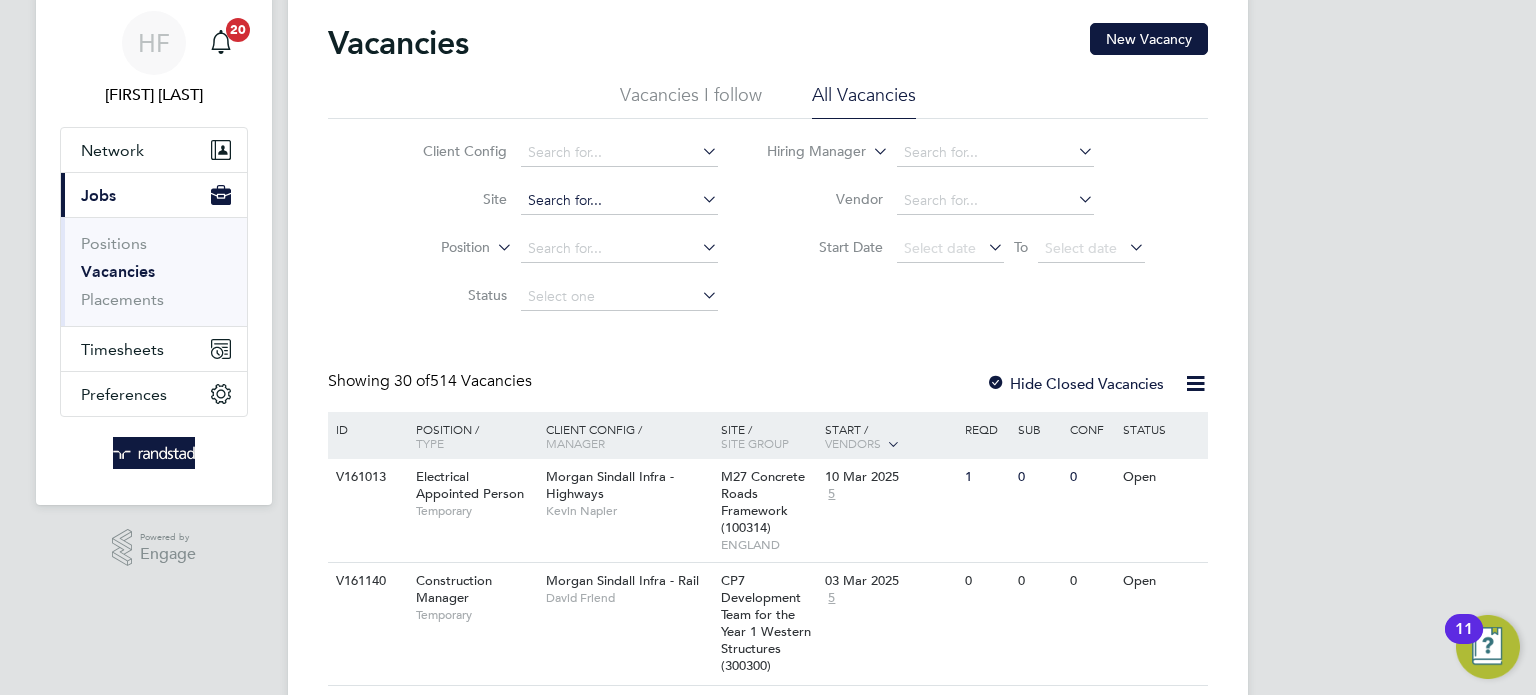 click 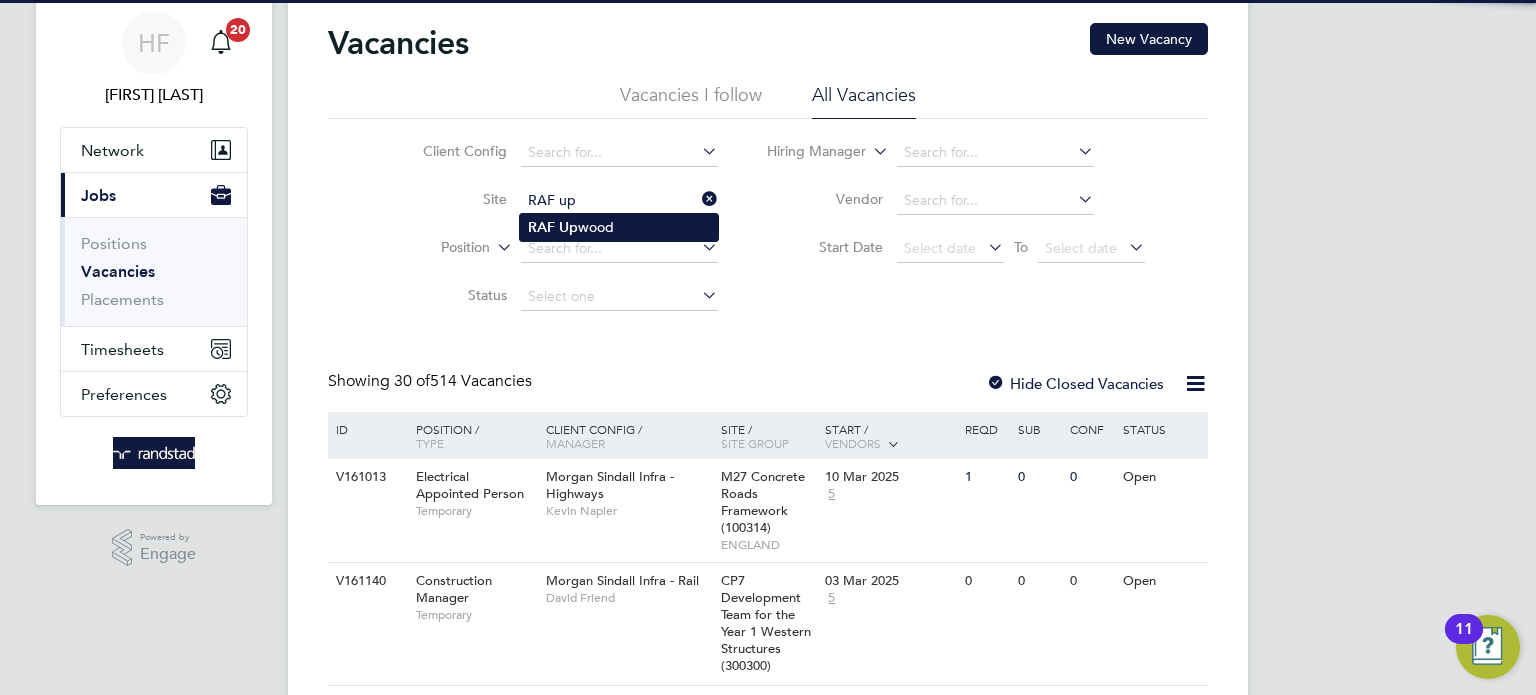 click on "RAF   Up wood" 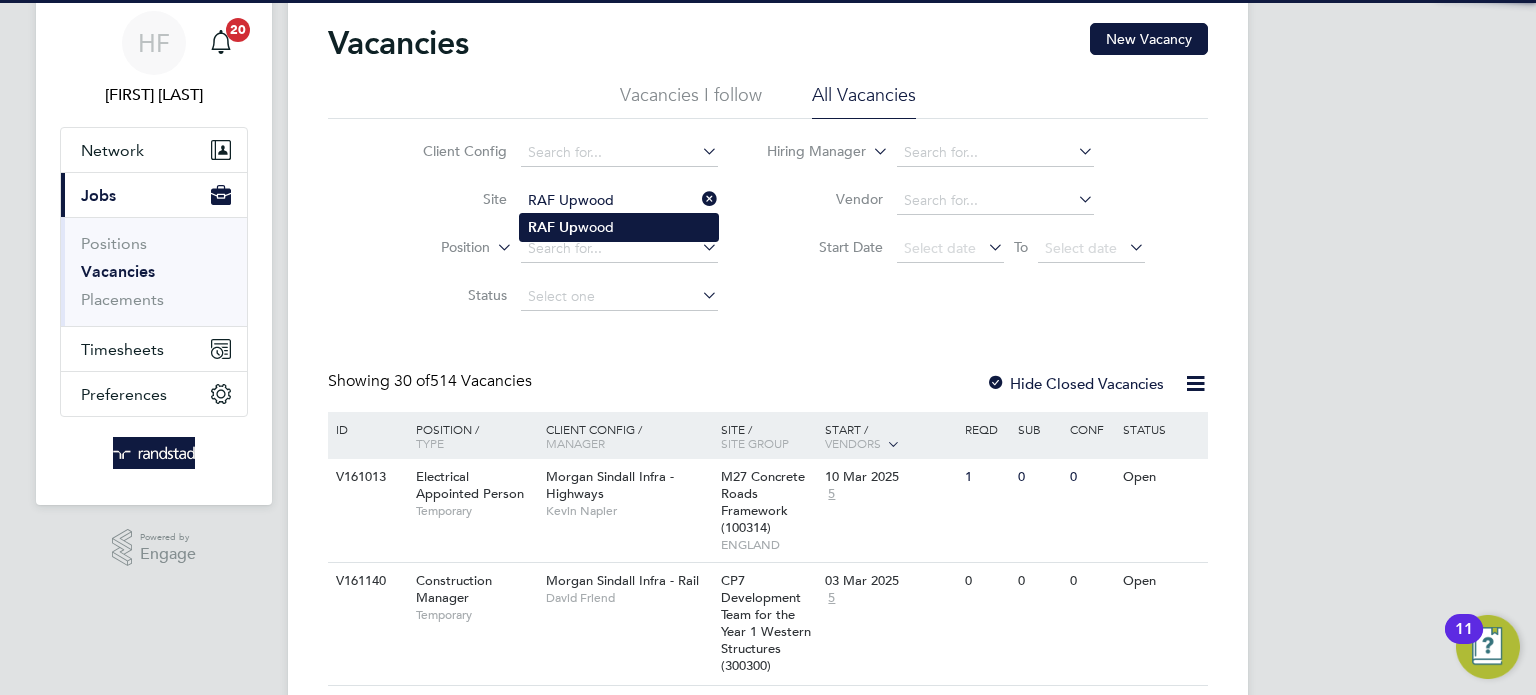 scroll, scrollTop: 0, scrollLeft: 0, axis: both 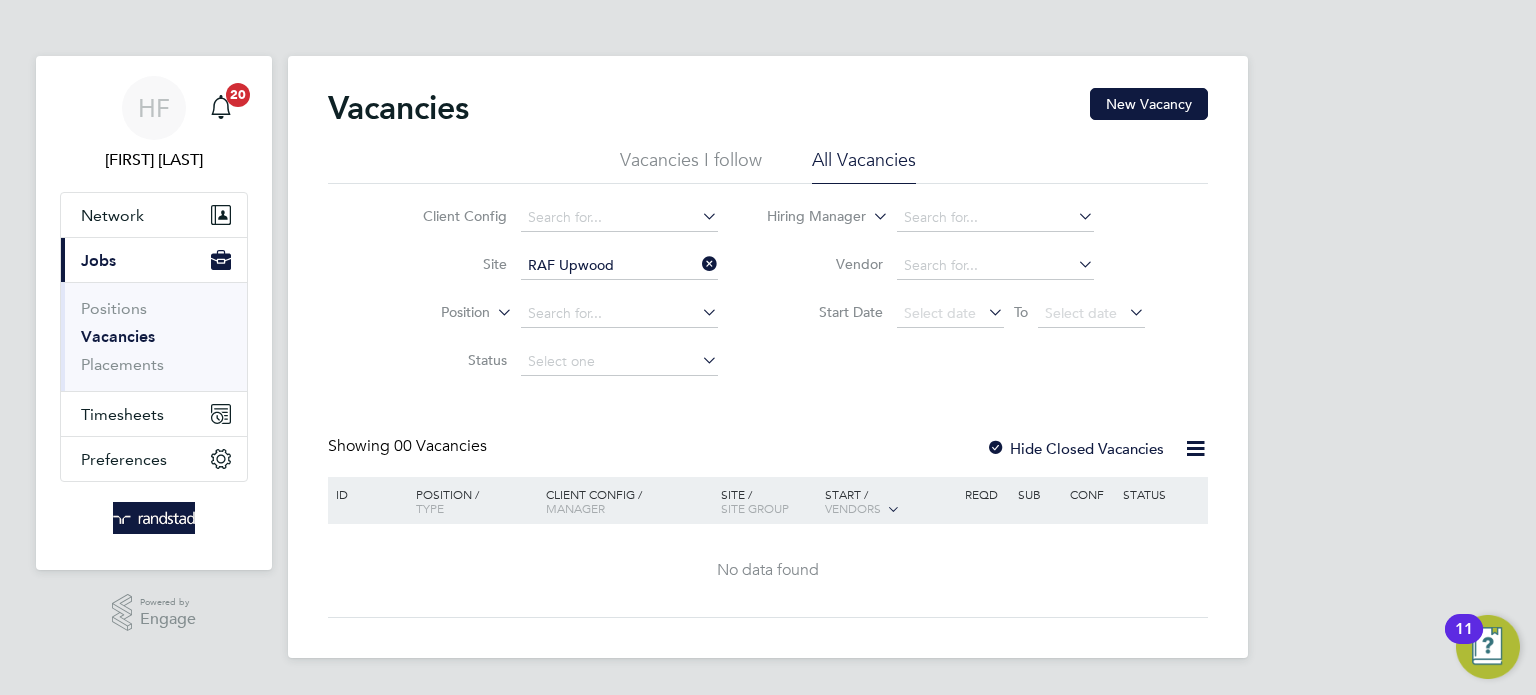 click on "Hide Closed Vacancies" 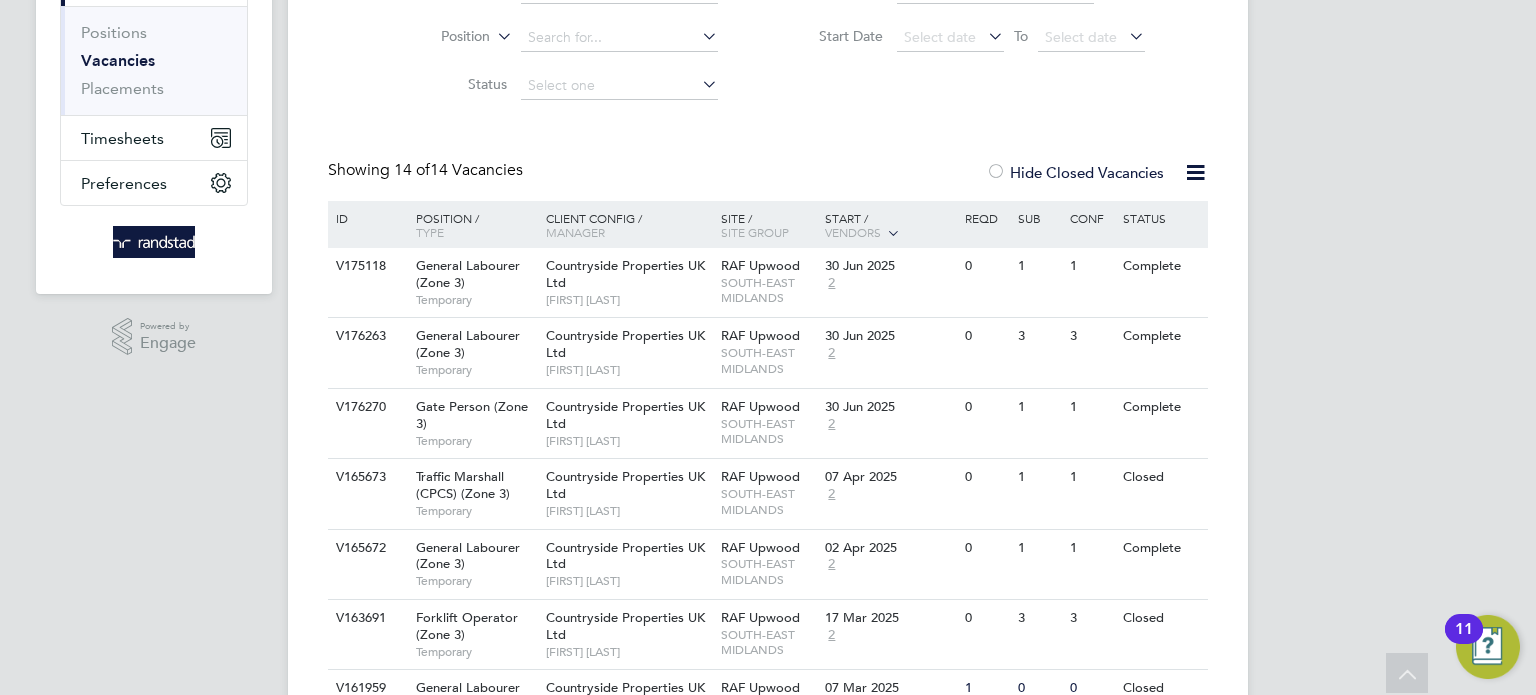 scroll, scrollTop: 278, scrollLeft: 0, axis: vertical 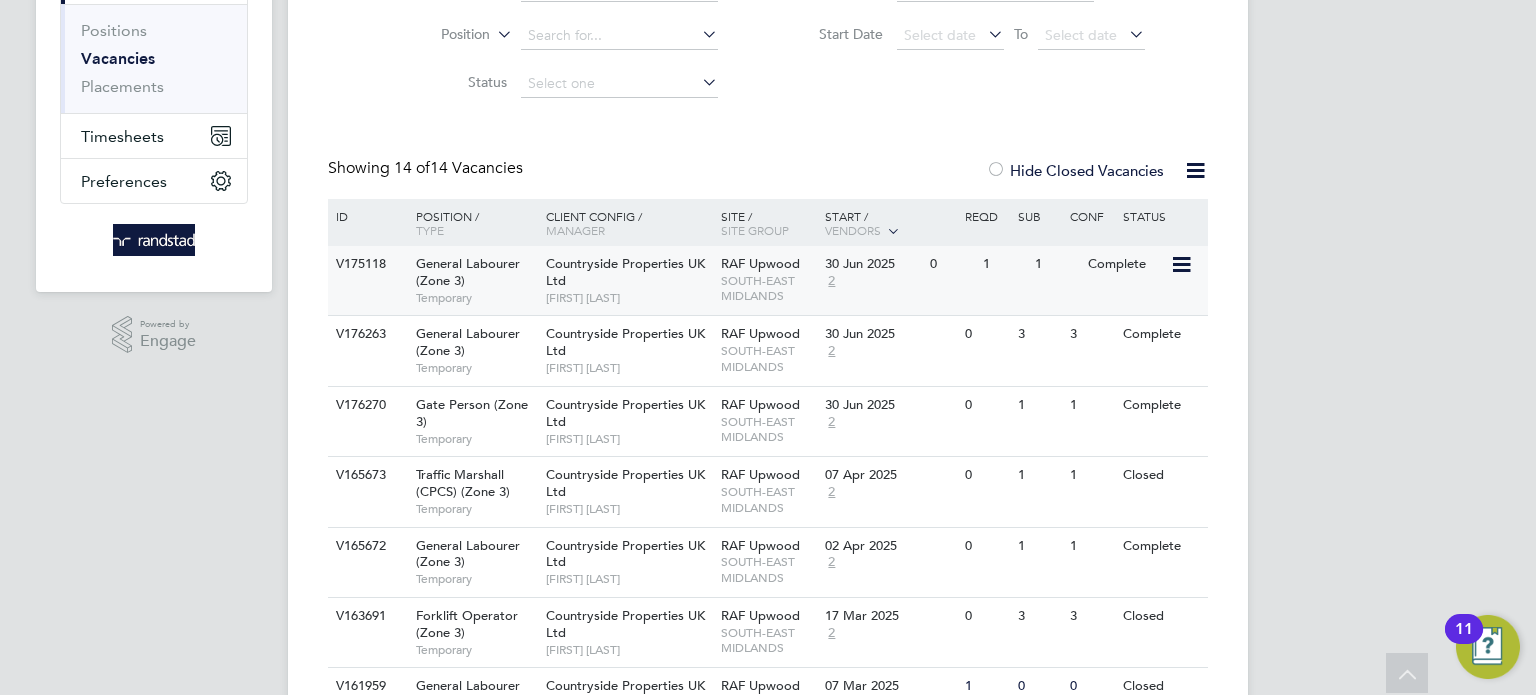 click on "[FIRST] [LAST]" 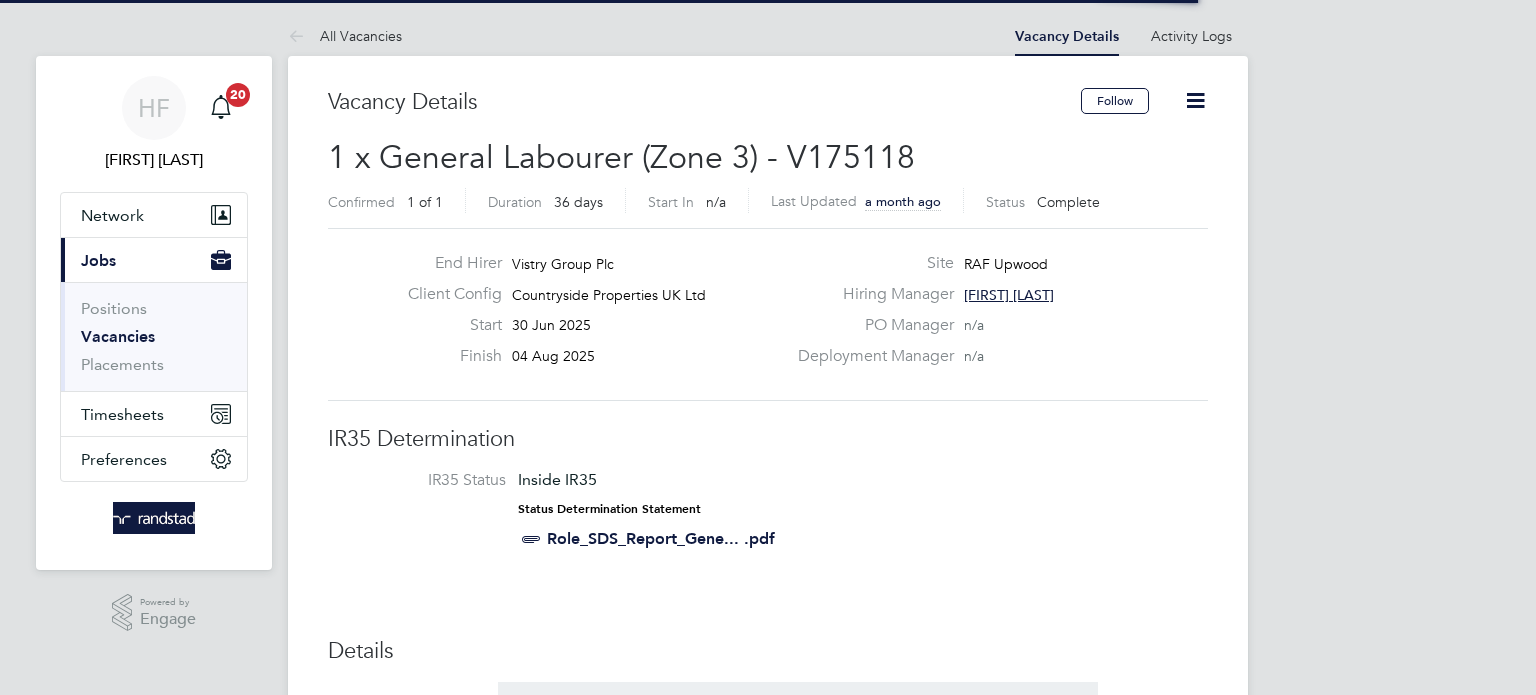 scroll, scrollTop: 0, scrollLeft: 0, axis: both 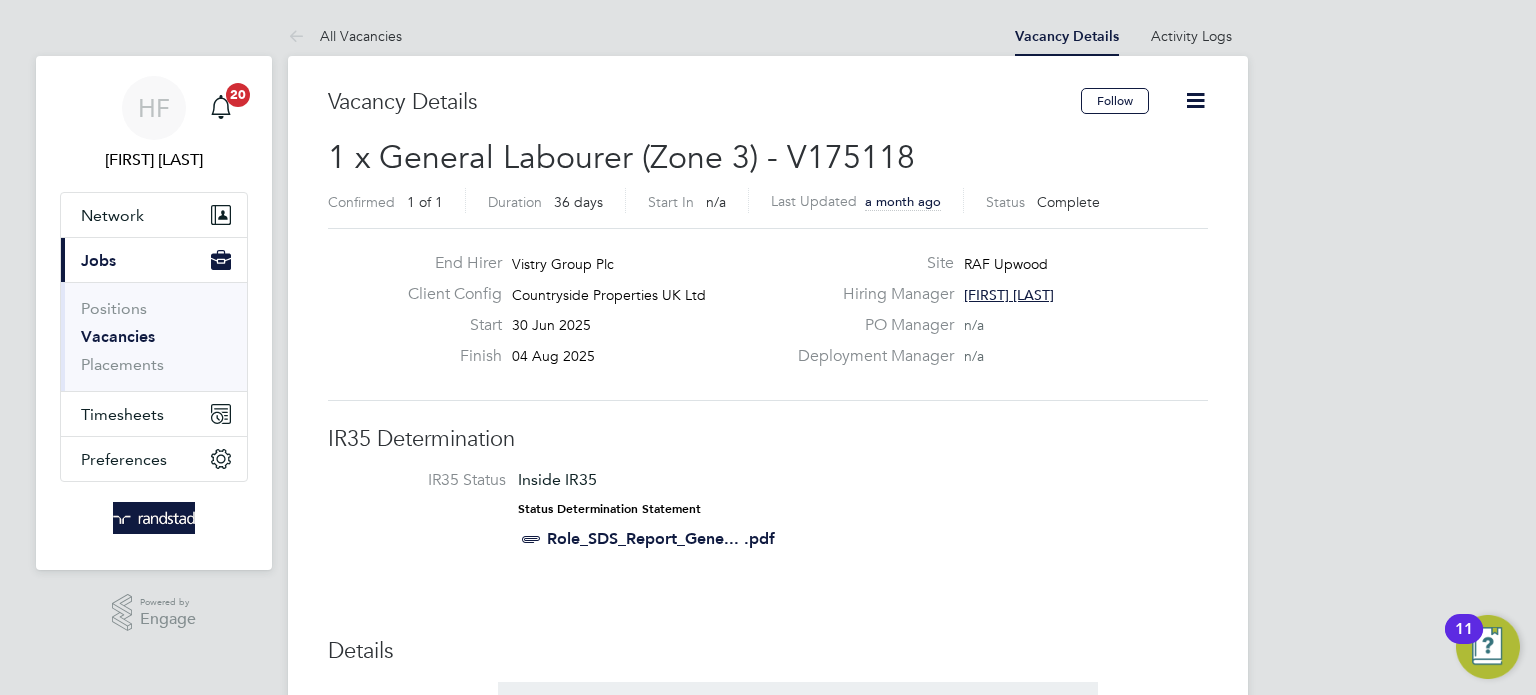 click 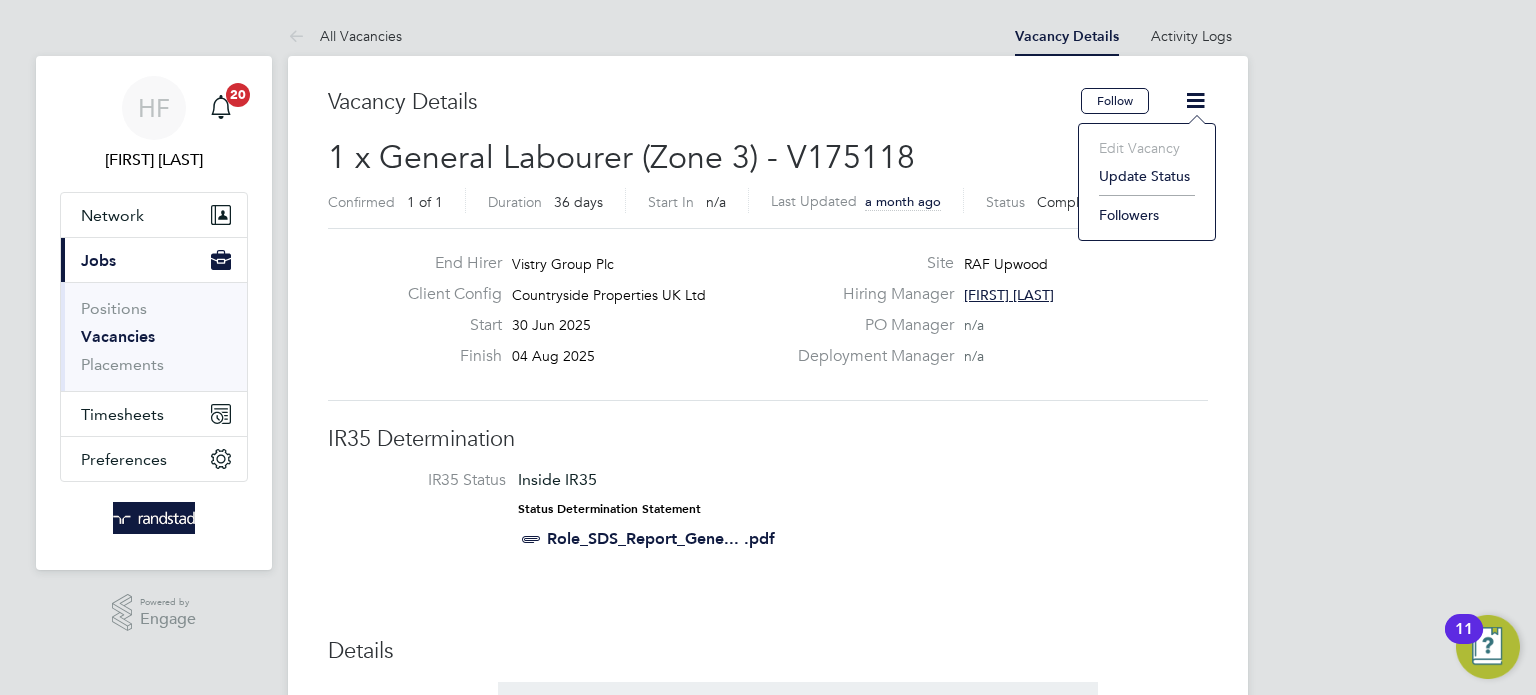 click on "Update Status" 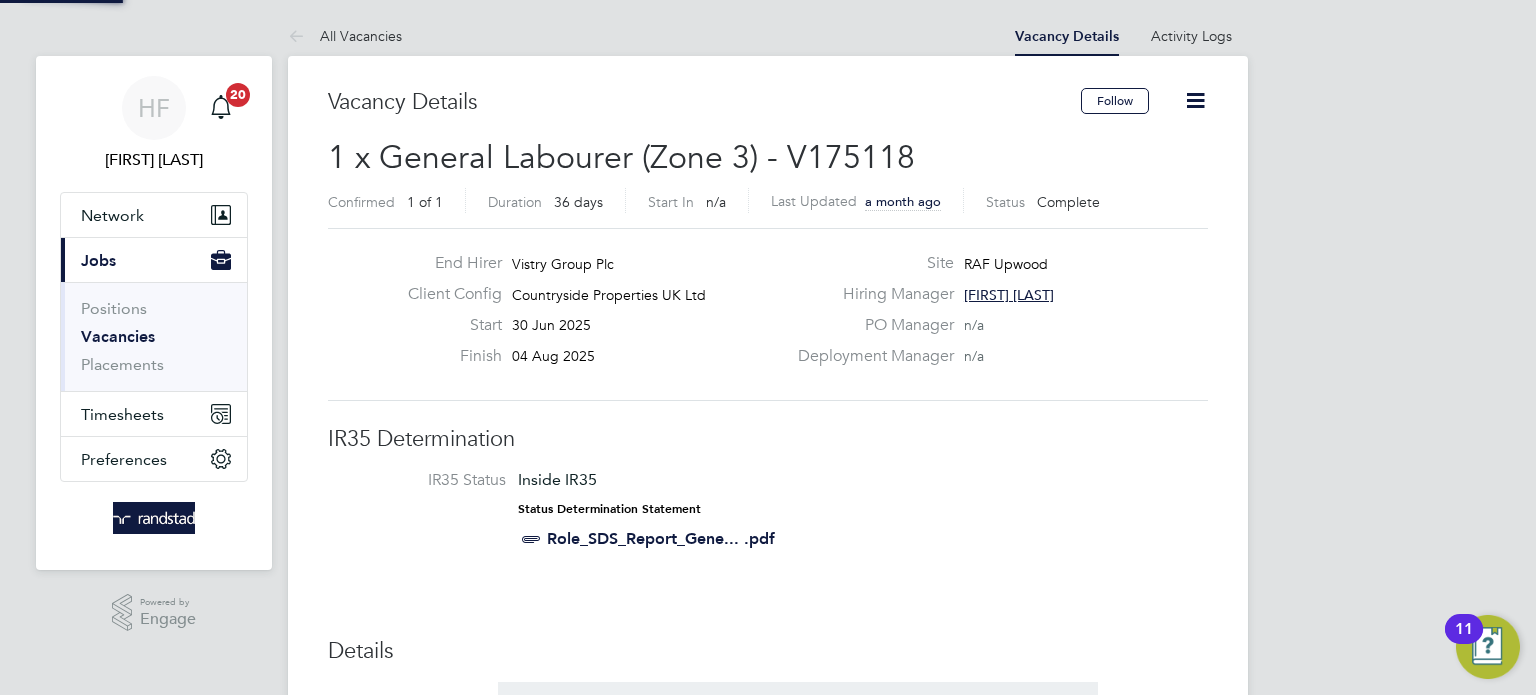 scroll, scrollTop: 10, scrollLeft: 10, axis: both 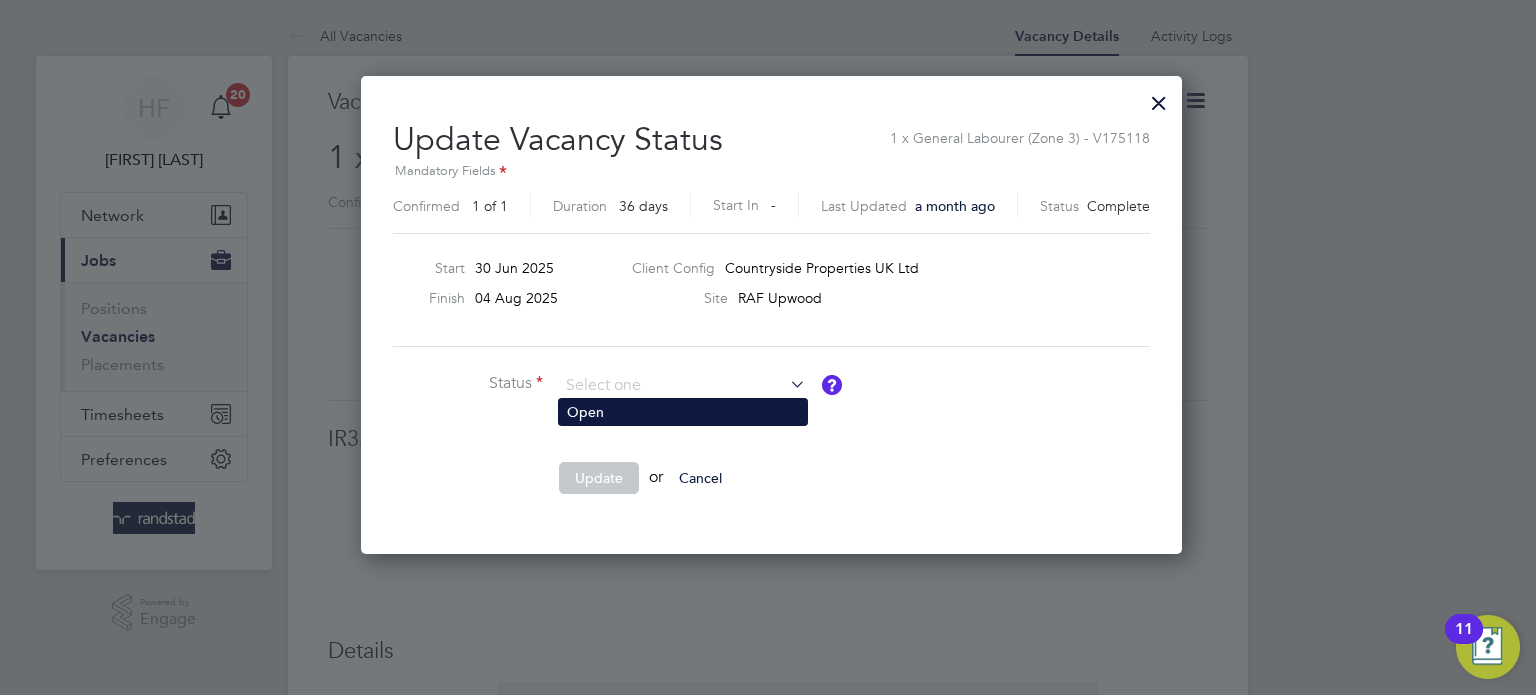 click on "Open" 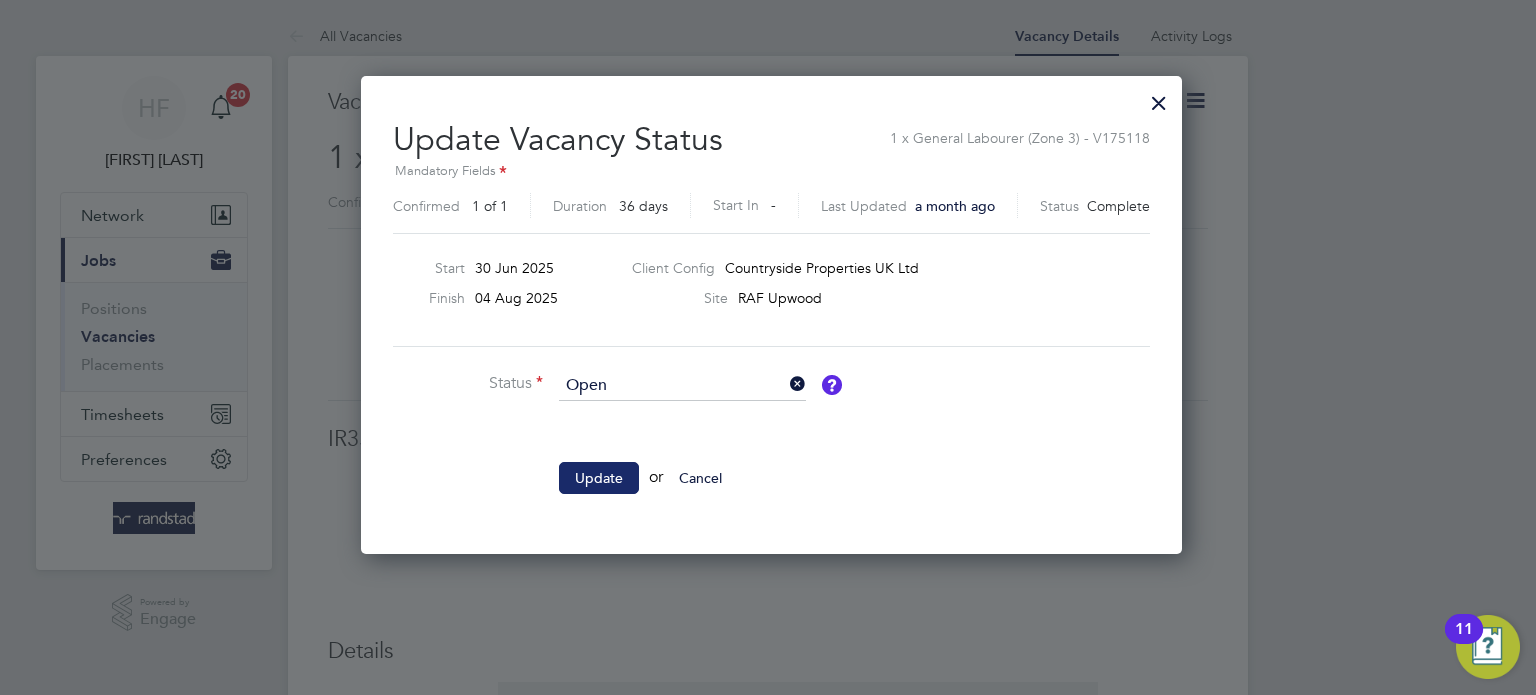 click on "Update" at bounding box center (599, 478) 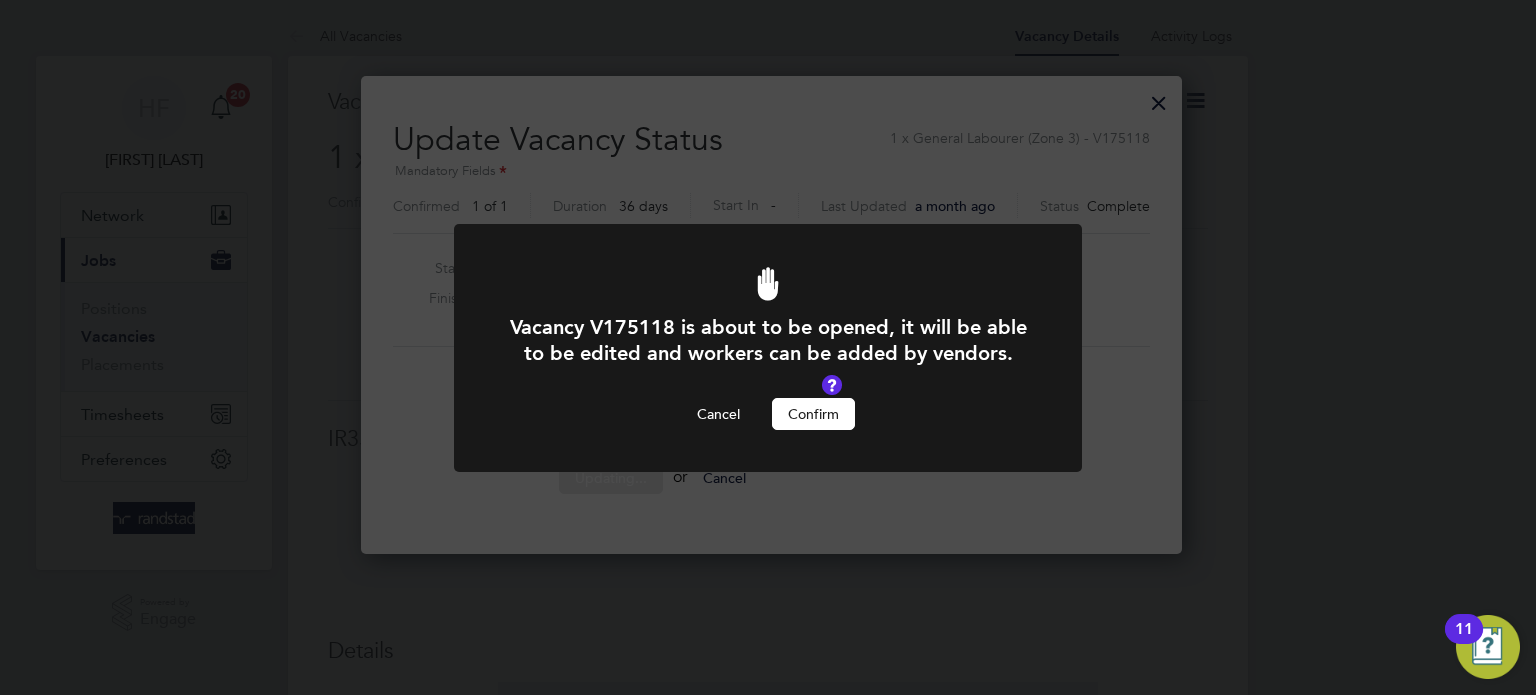 click on "Confirm" at bounding box center (813, 414) 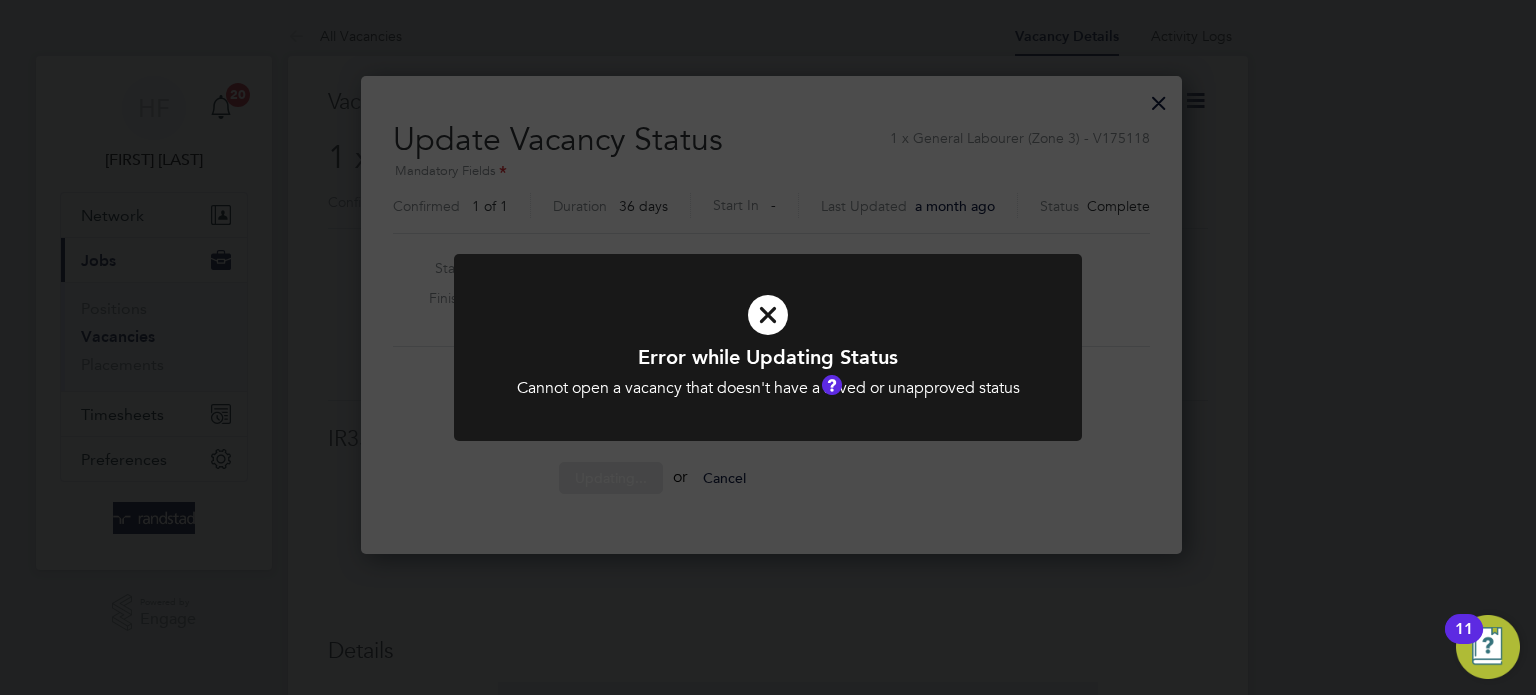 click on "Error while Updating Status Cannot open a vacancy that doesn't have a saved or unapproved status Cancel Okay" 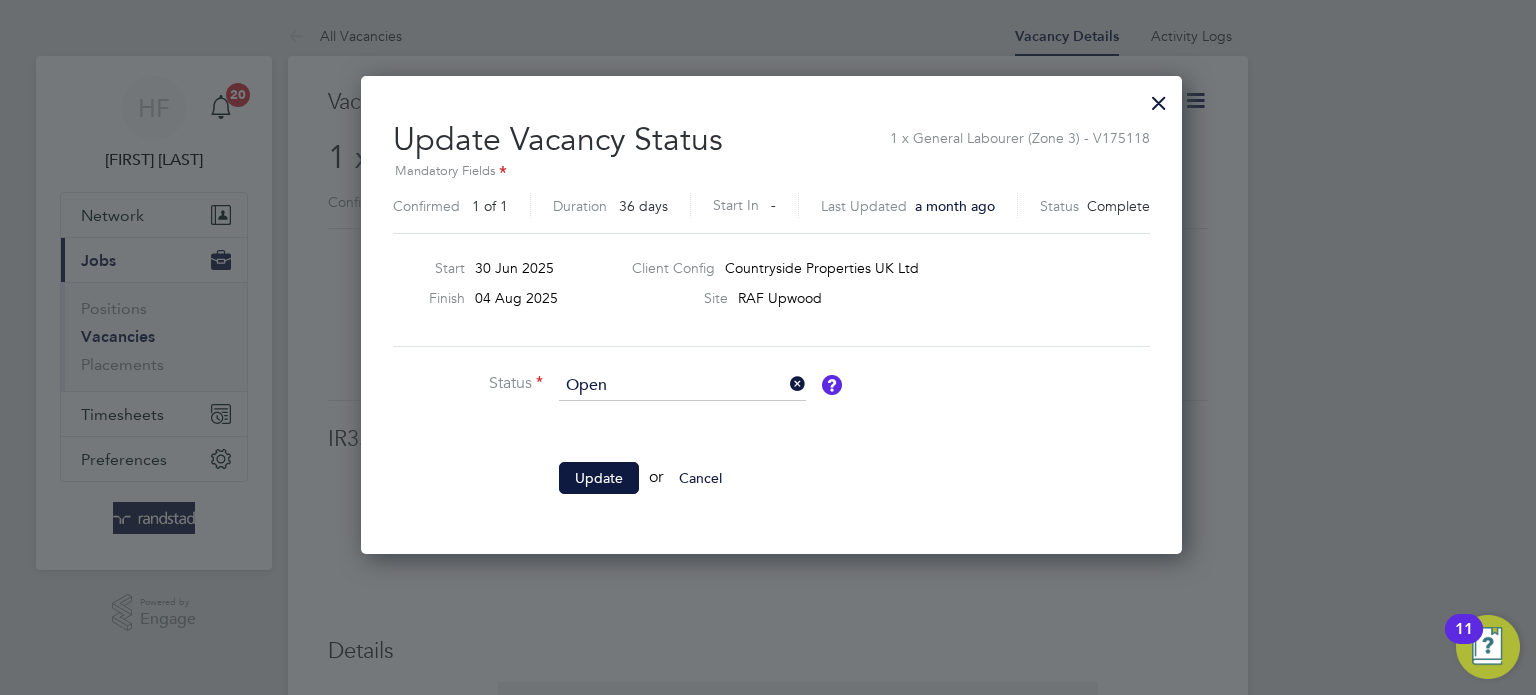 click at bounding box center [1159, 98] 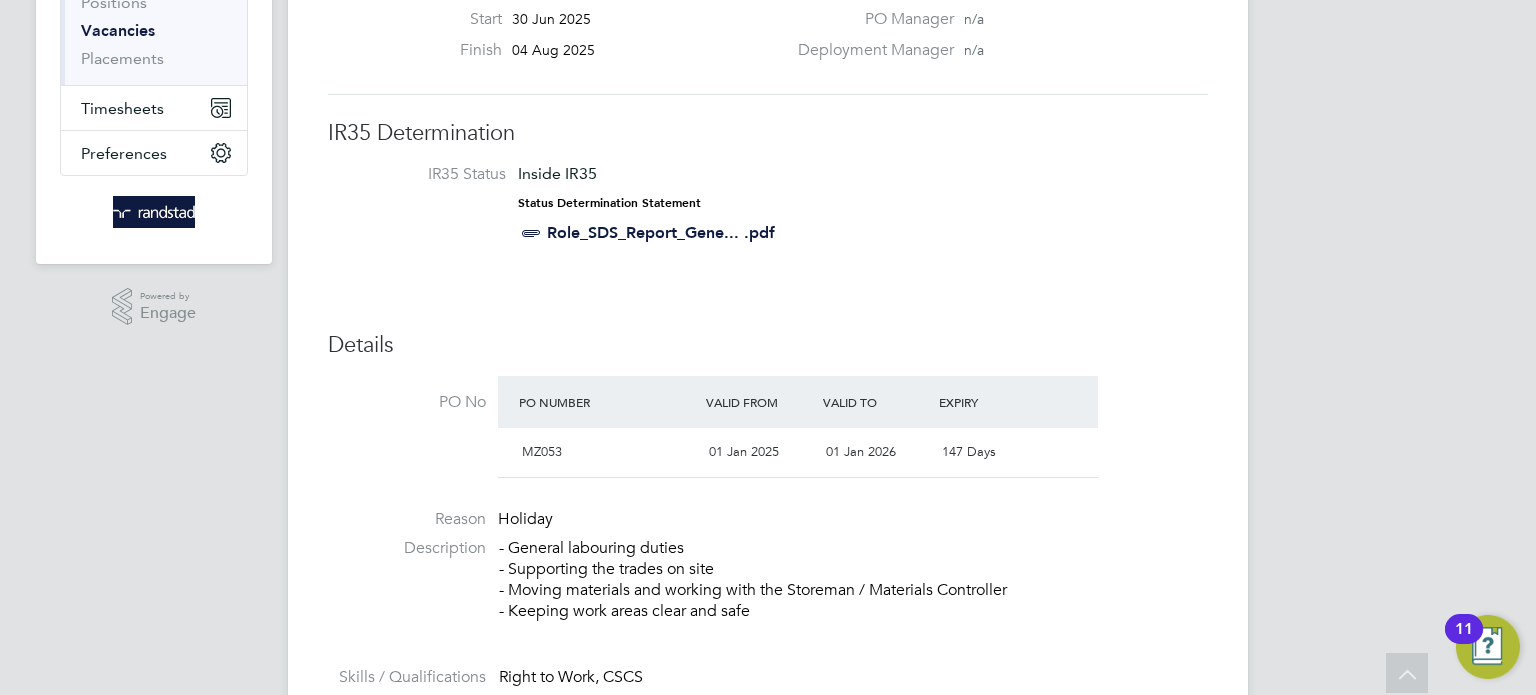 scroll, scrollTop: 0, scrollLeft: 0, axis: both 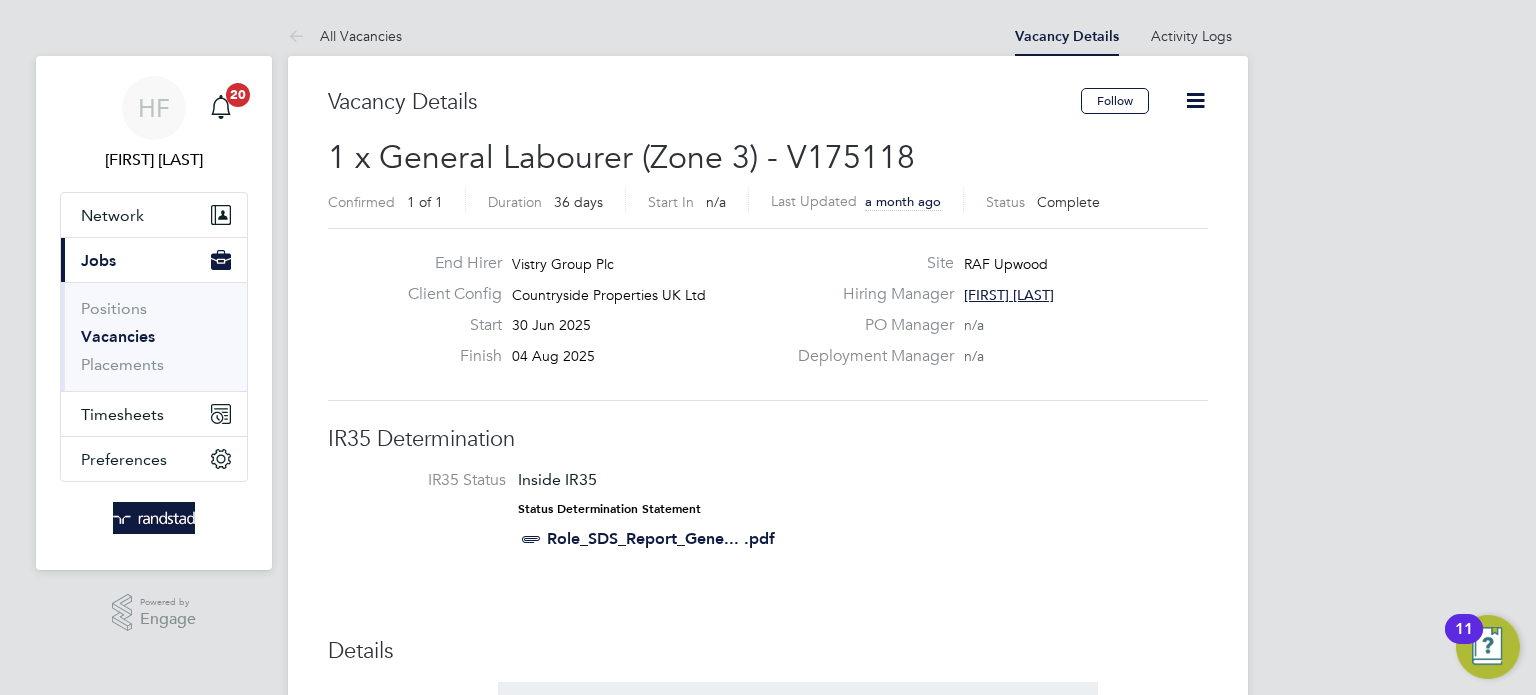 click on "Vacancies" at bounding box center (118, 336) 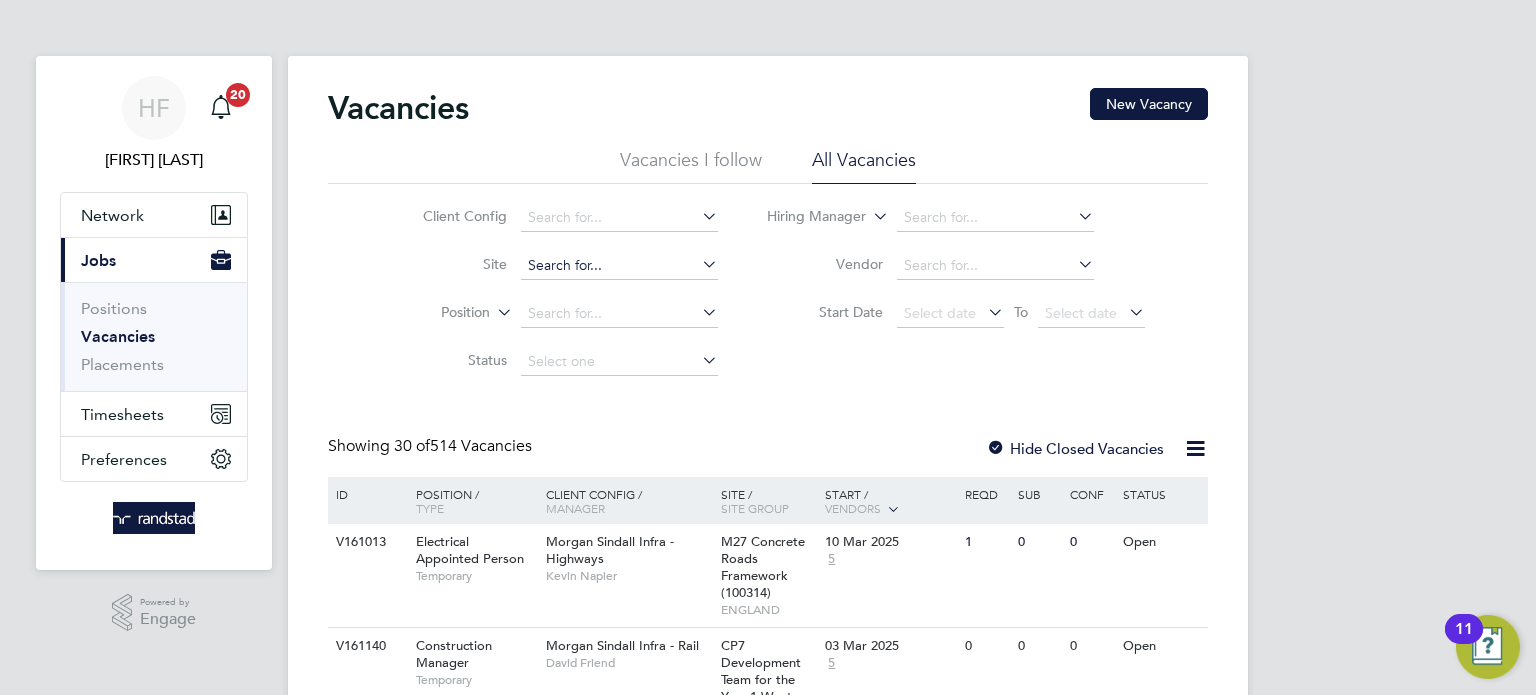 click 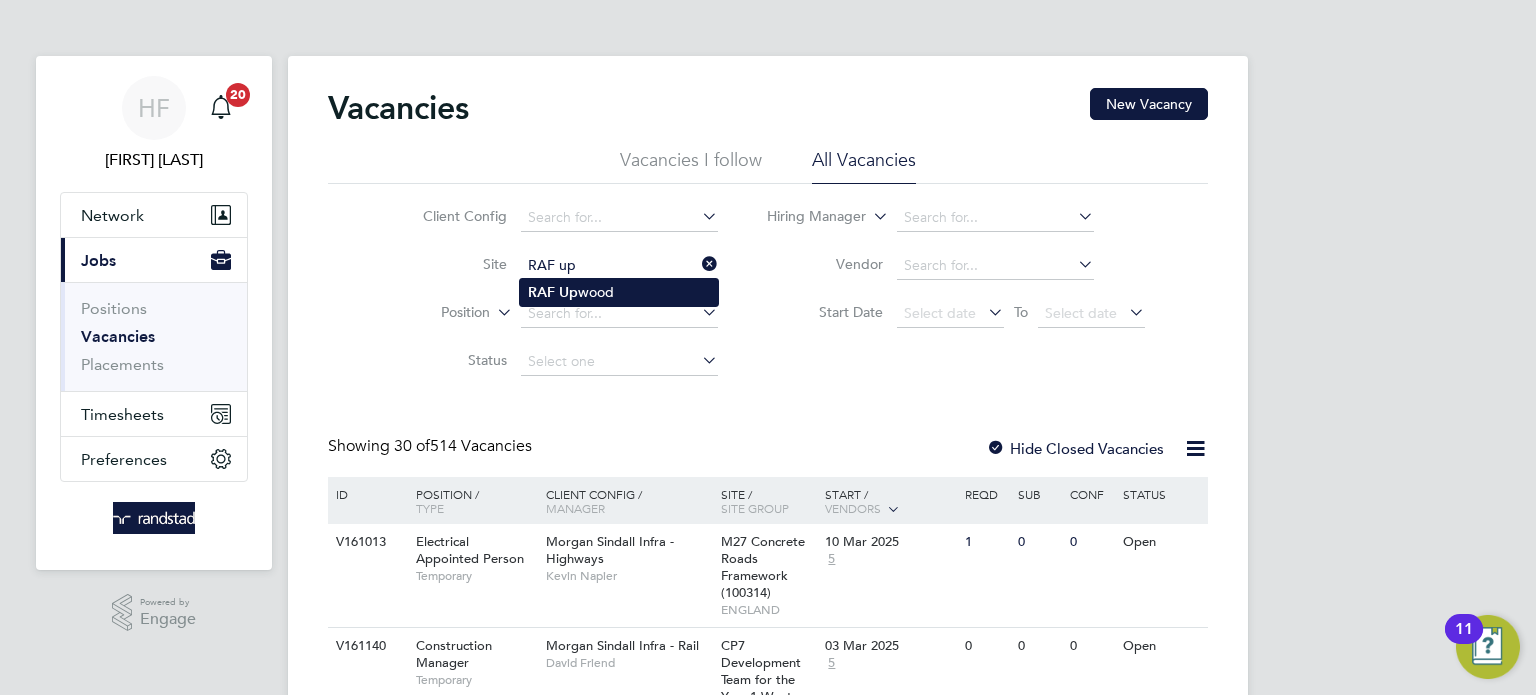 click on "Up" 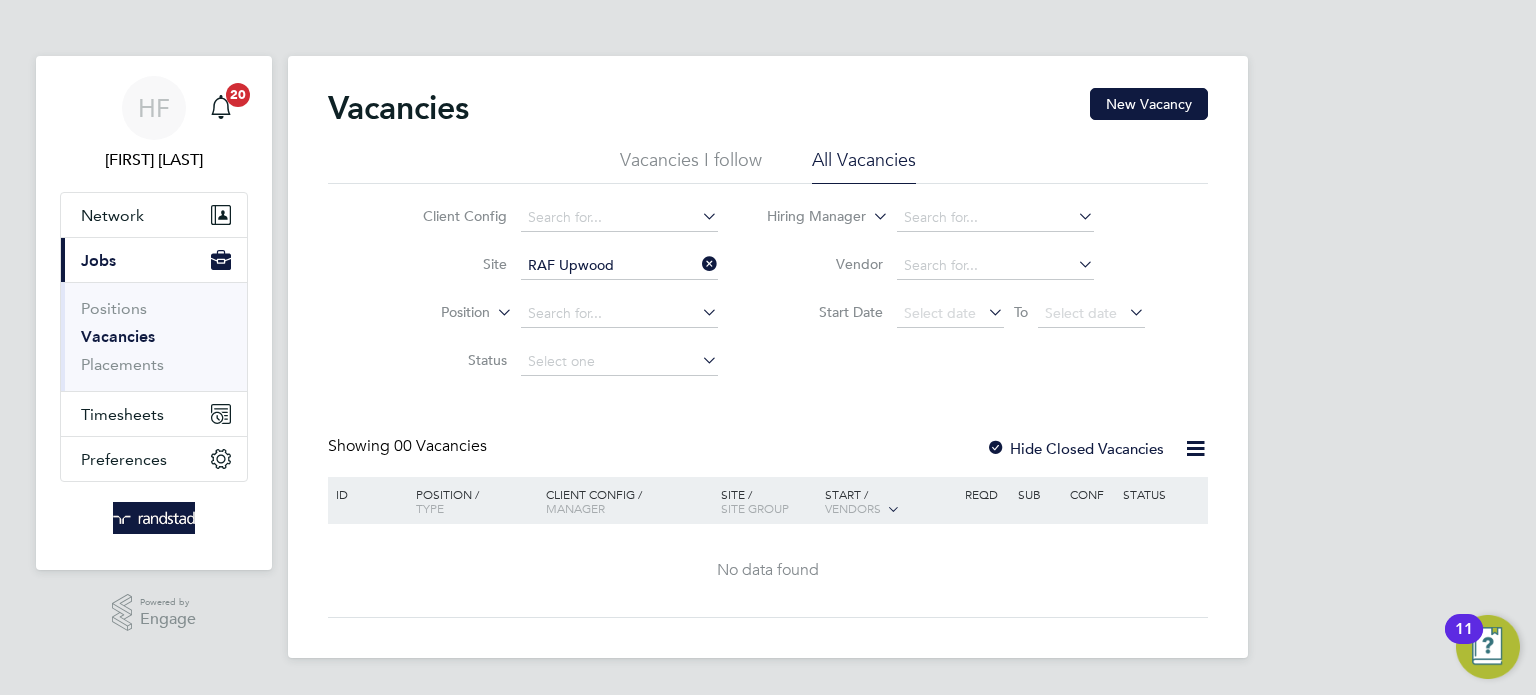 click on "Hide Closed Vacancies" 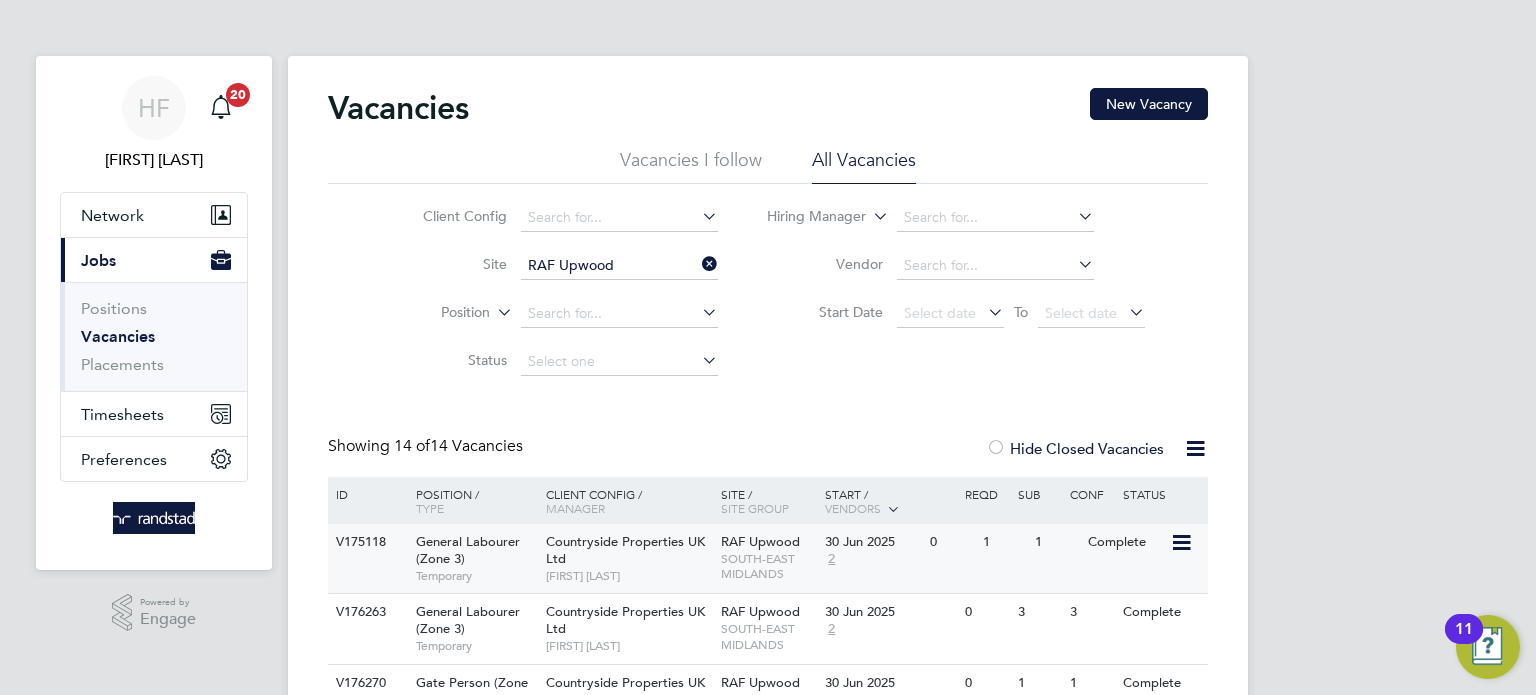 click 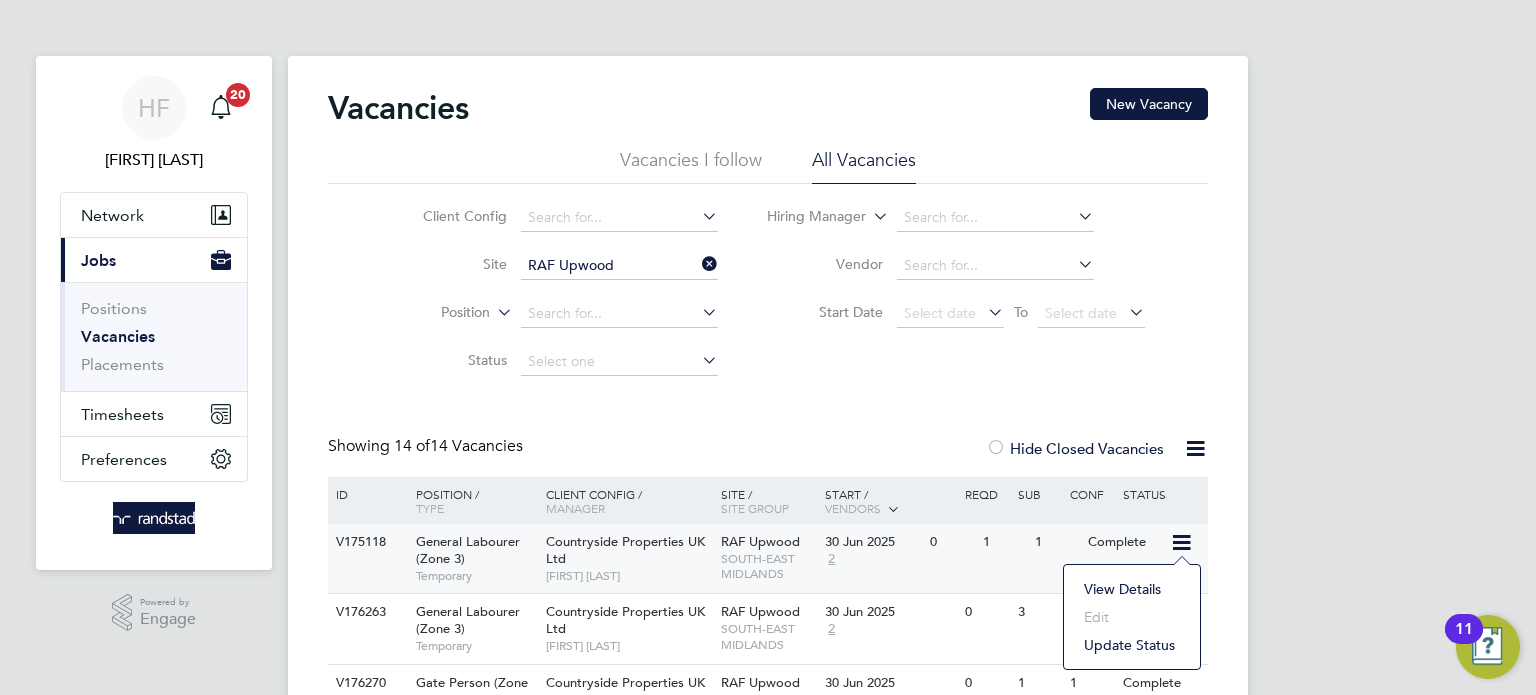 click on "View Details" 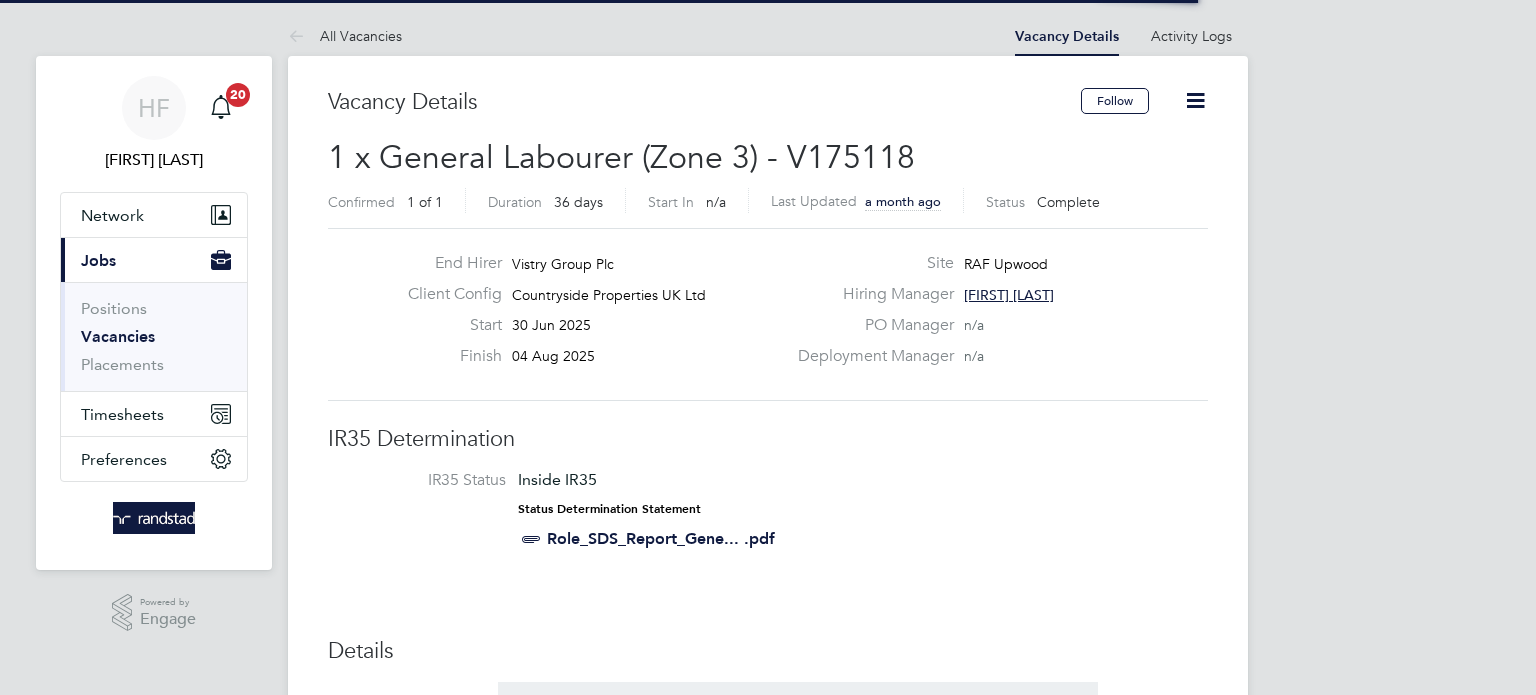 scroll, scrollTop: 0, scrollLeft: 0, axis: both 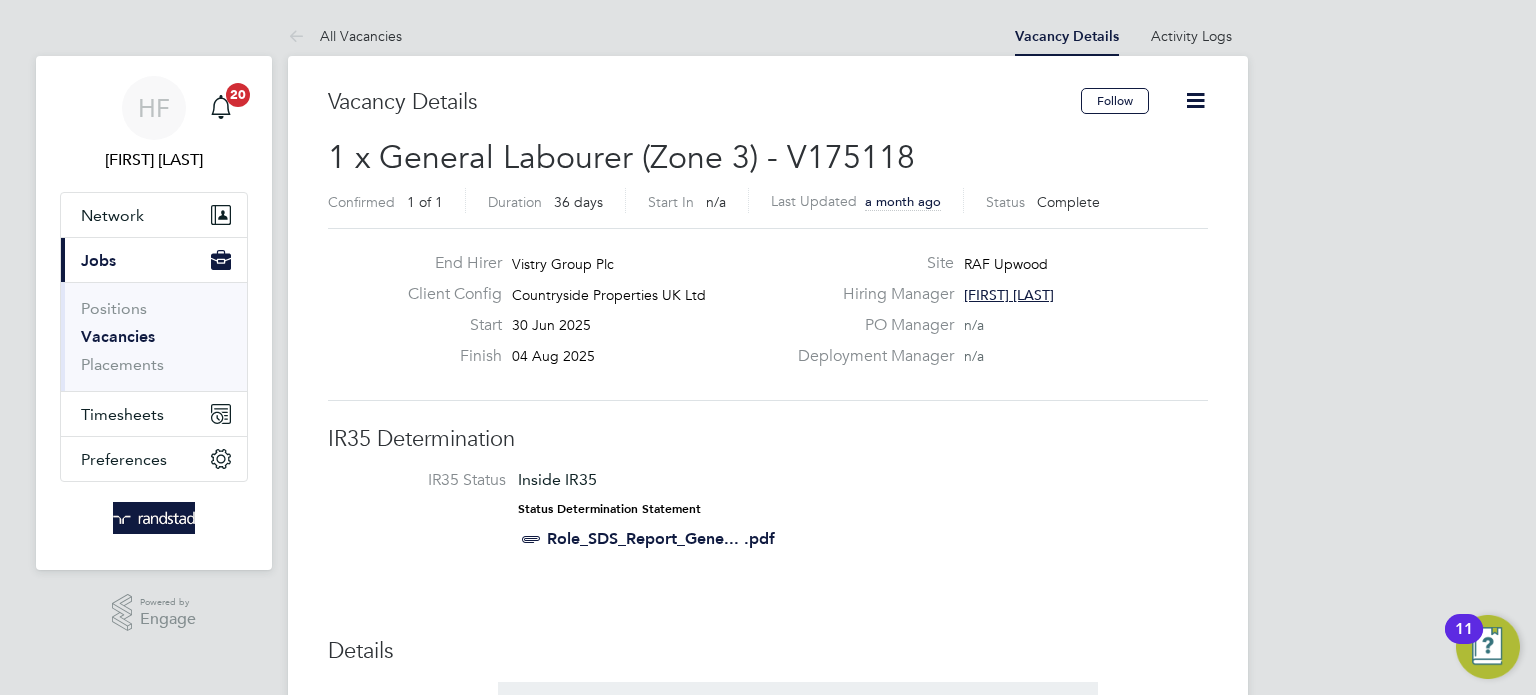 click on "Vacancies" at bounding box center [118, 336] 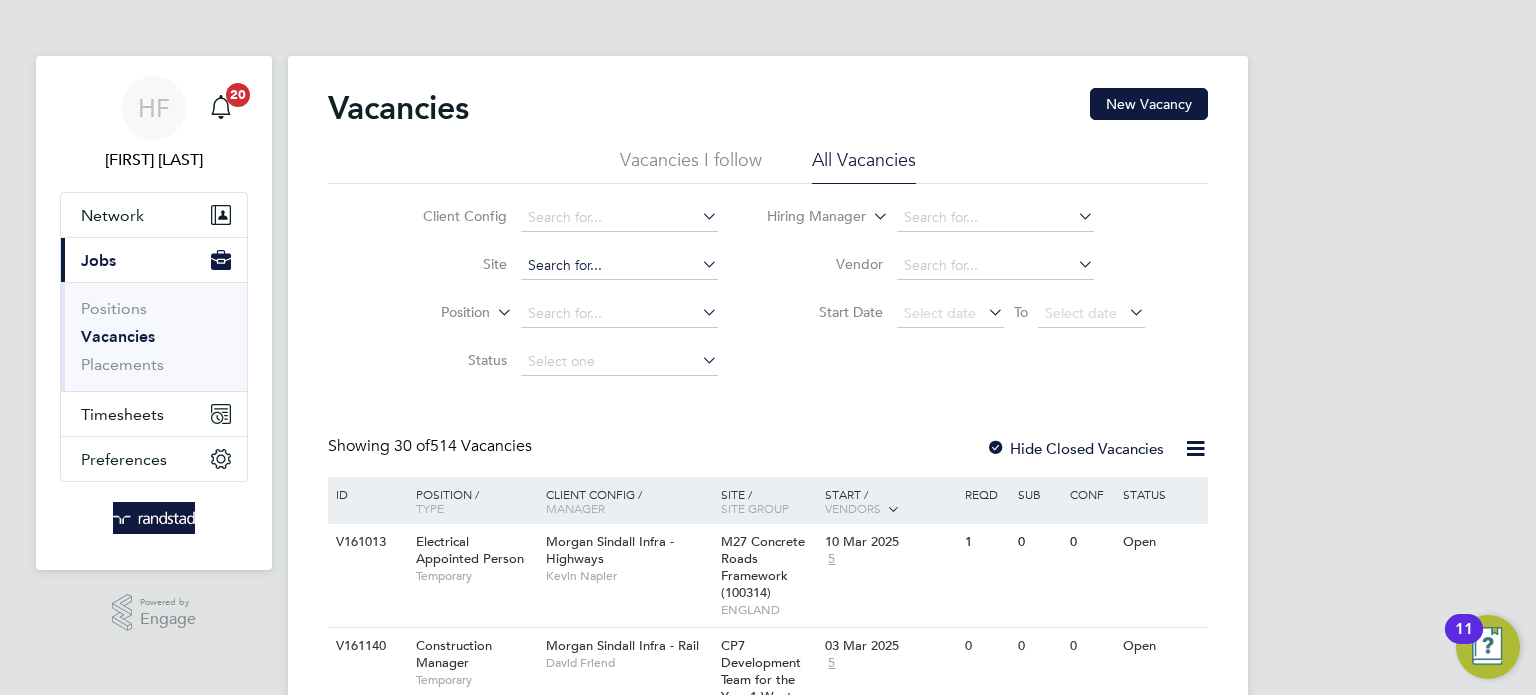 click 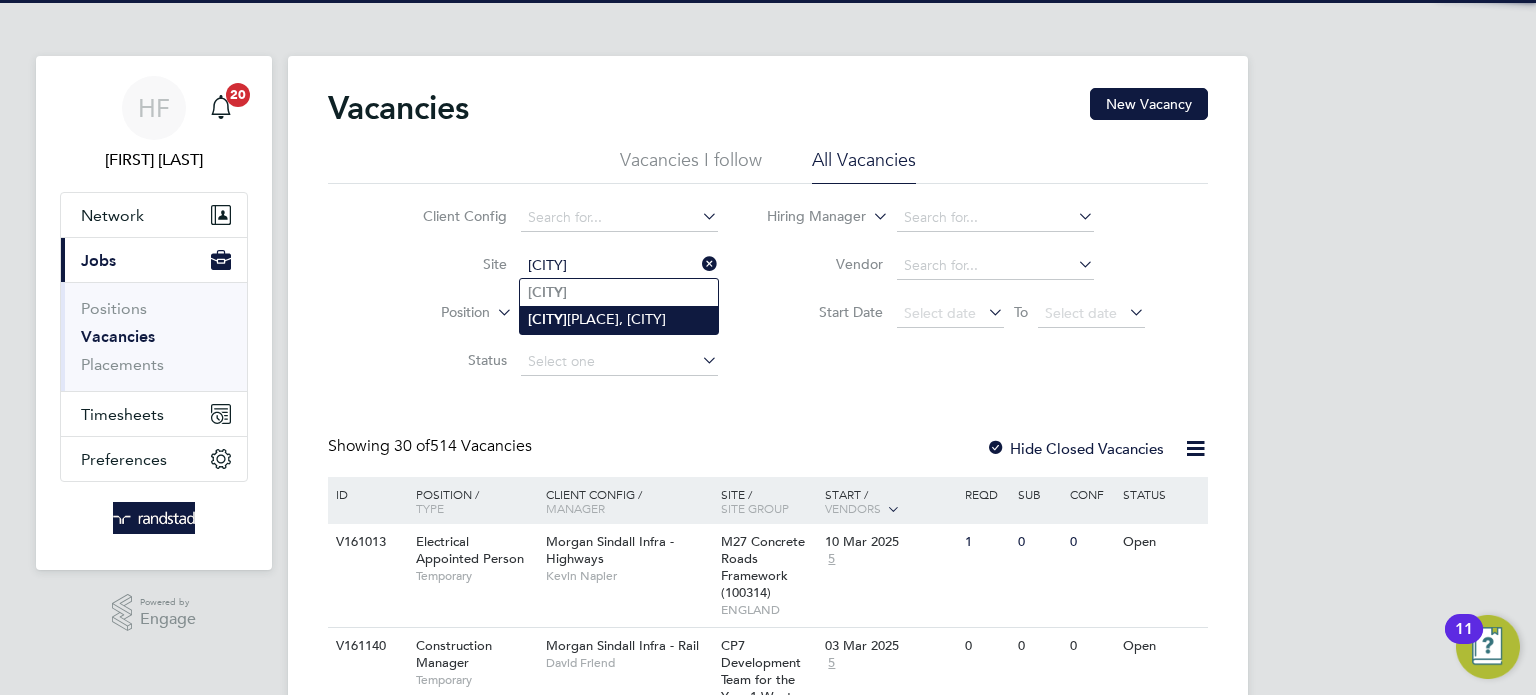 click on "Coggeshall  Mill, Coggeshall" 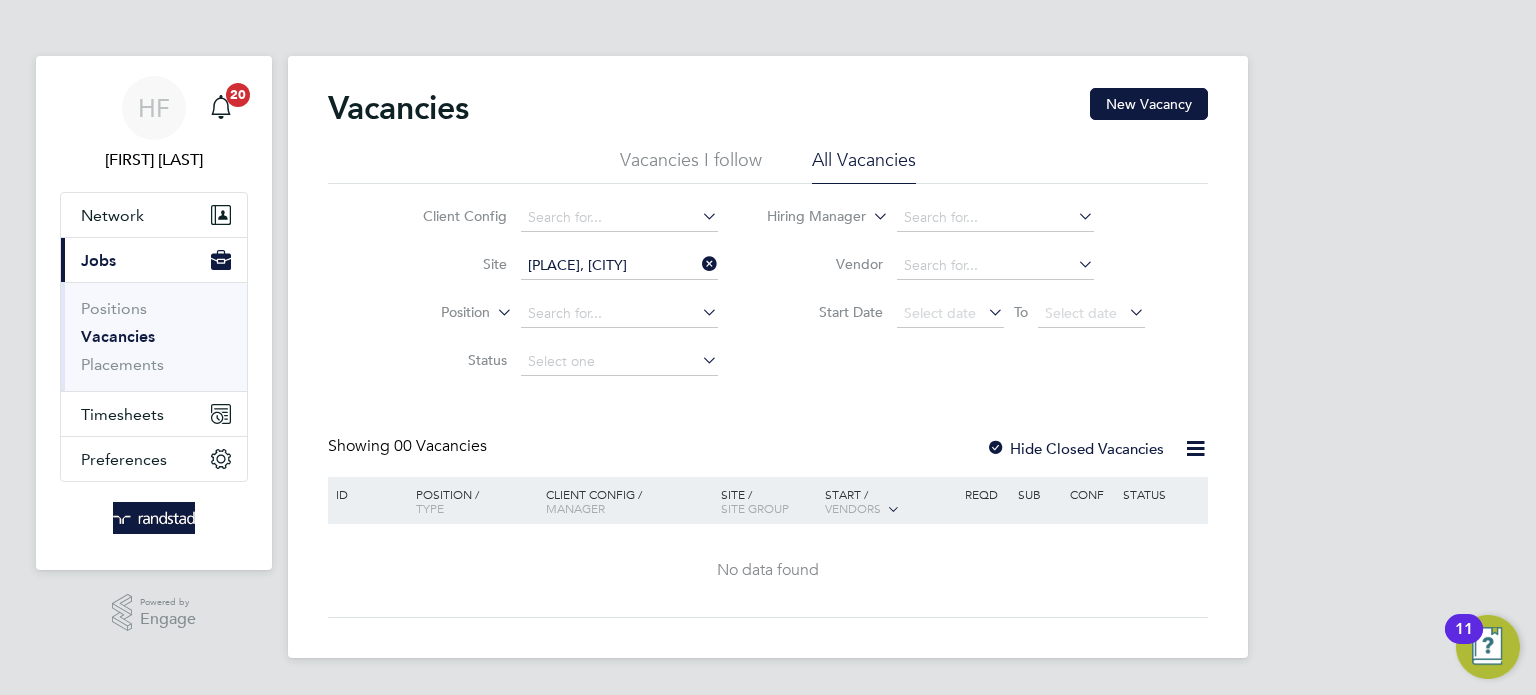 click on "Hide Closed Vacancies" 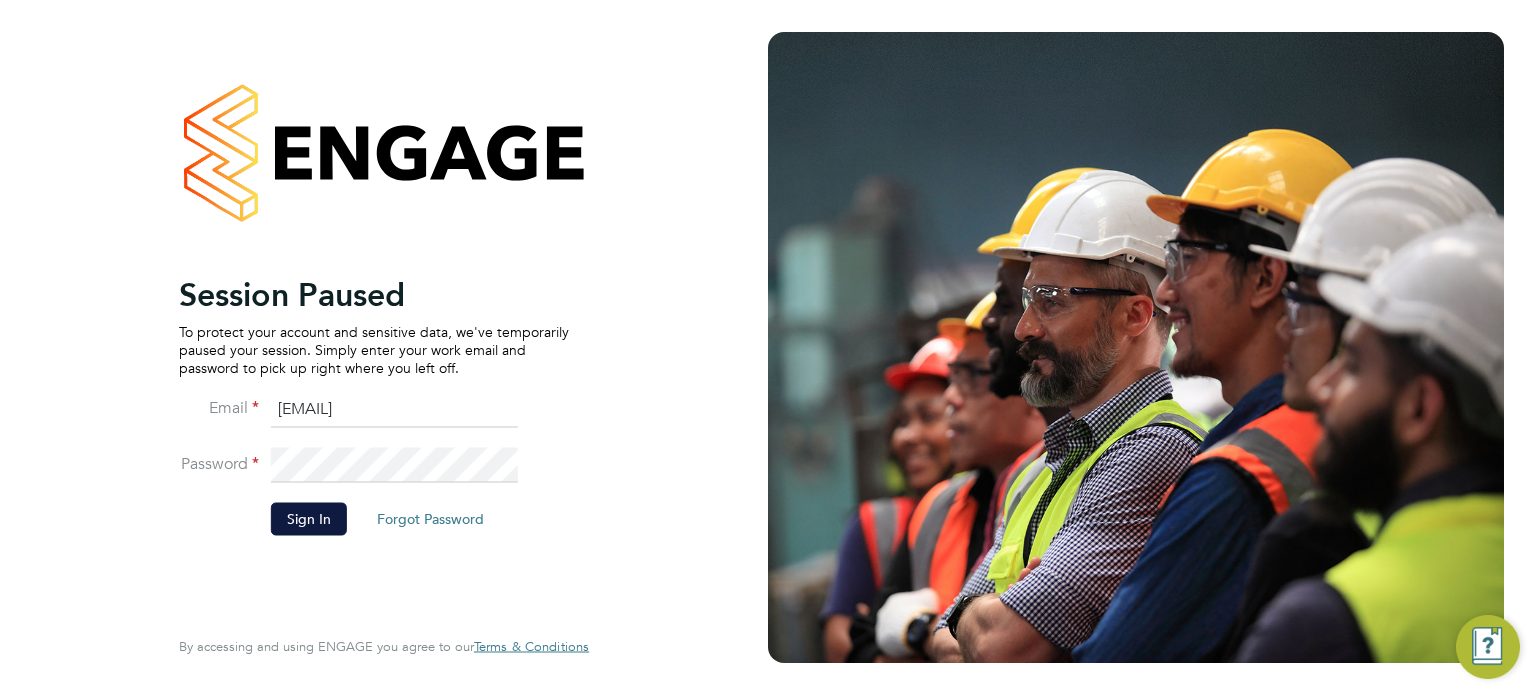 scroll, scrollTop: 0, scrollLeft: 0, axis: both 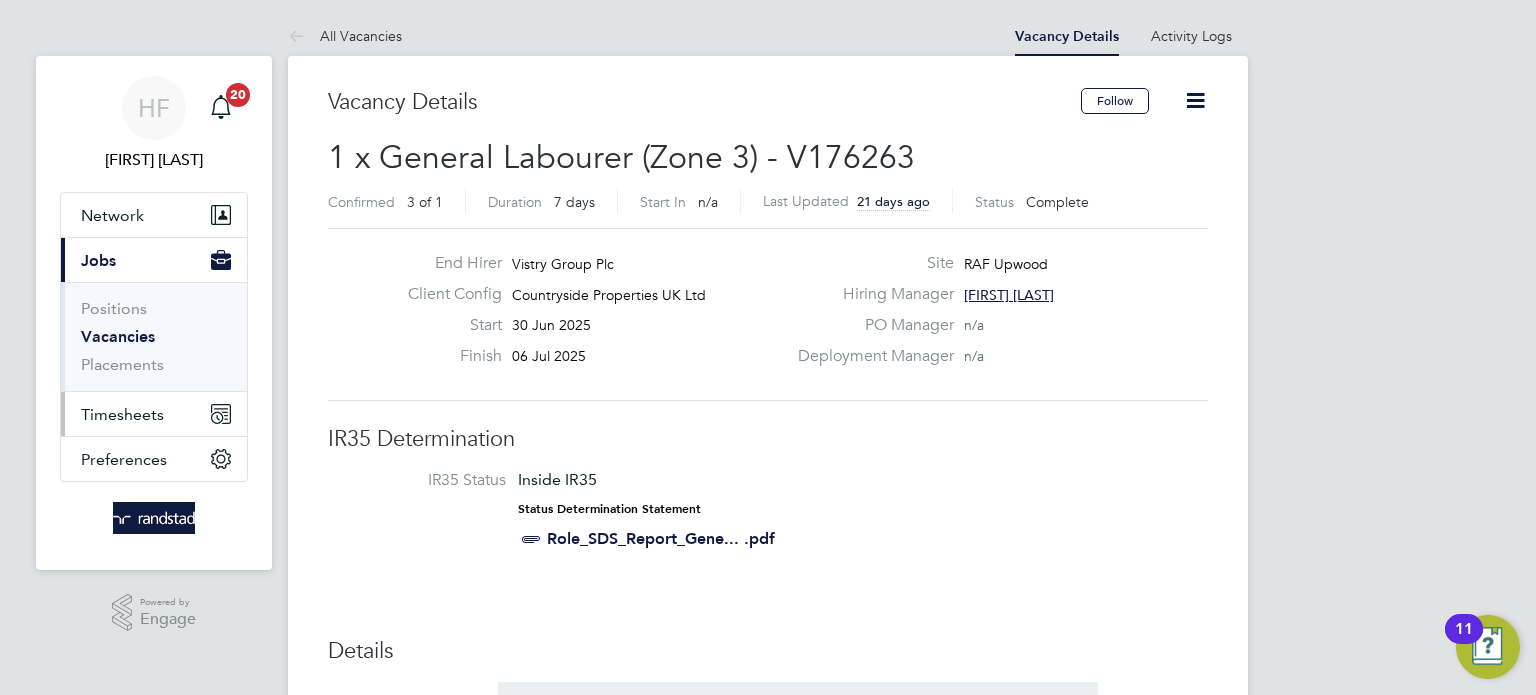 click on "Timesheets" at bounding box center (122, 414) 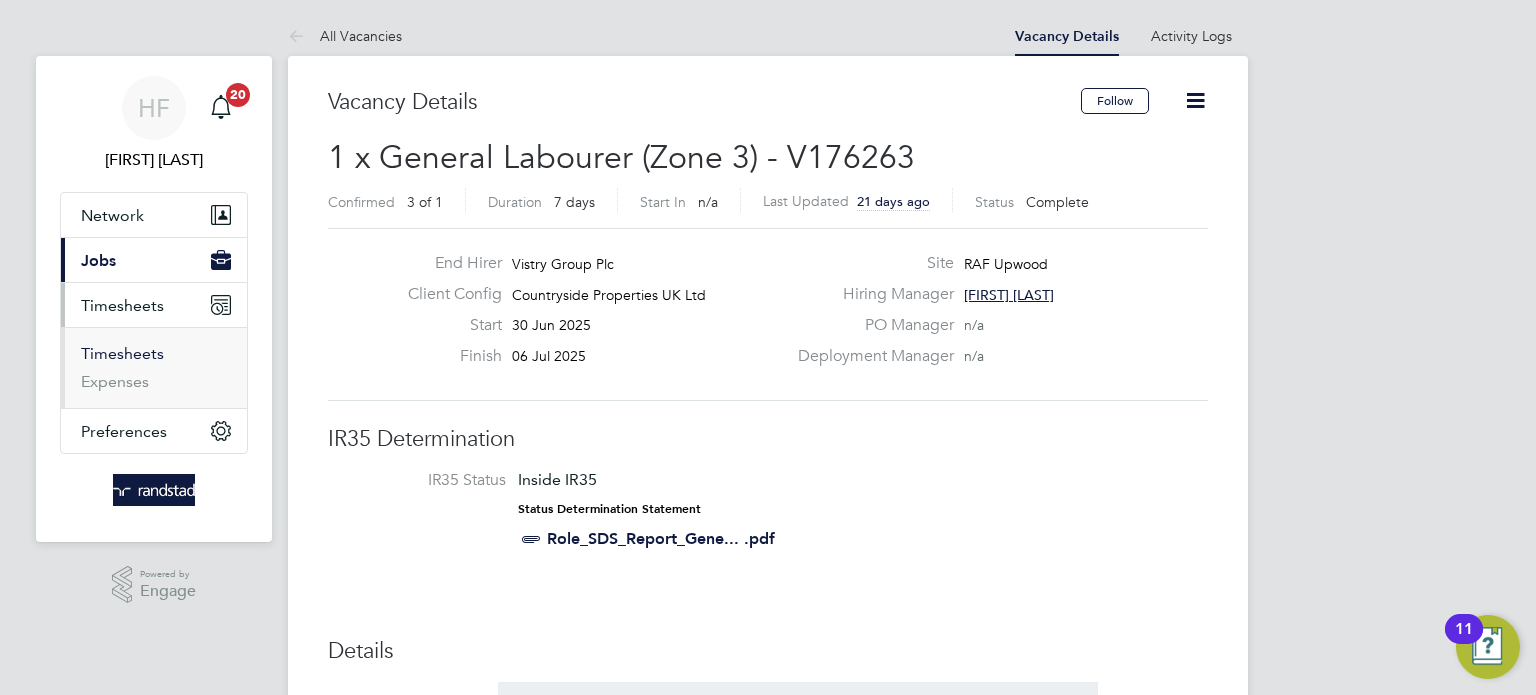 click on "Timesheets" at bounding box center [122, 353] 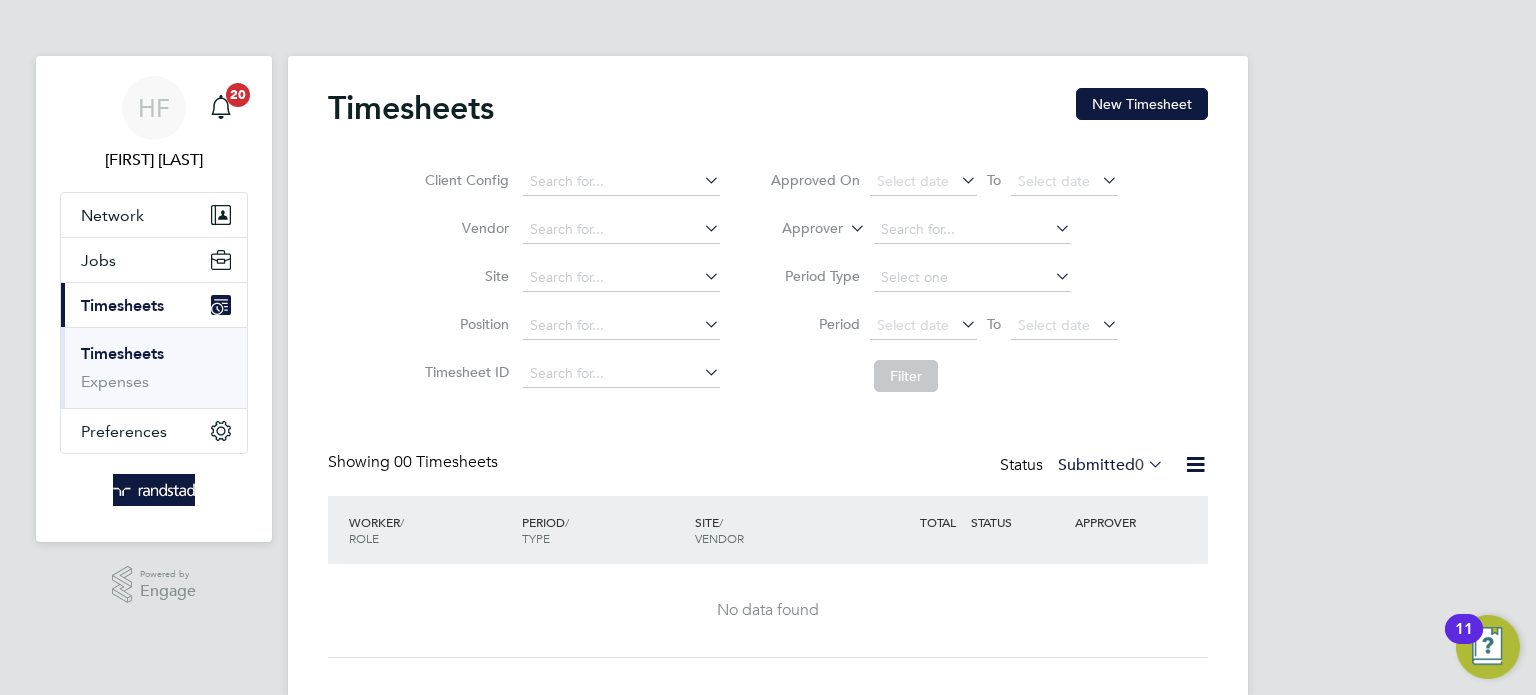 scroll, scrollTop: 34, scrollLeft: 0, axis: vertical 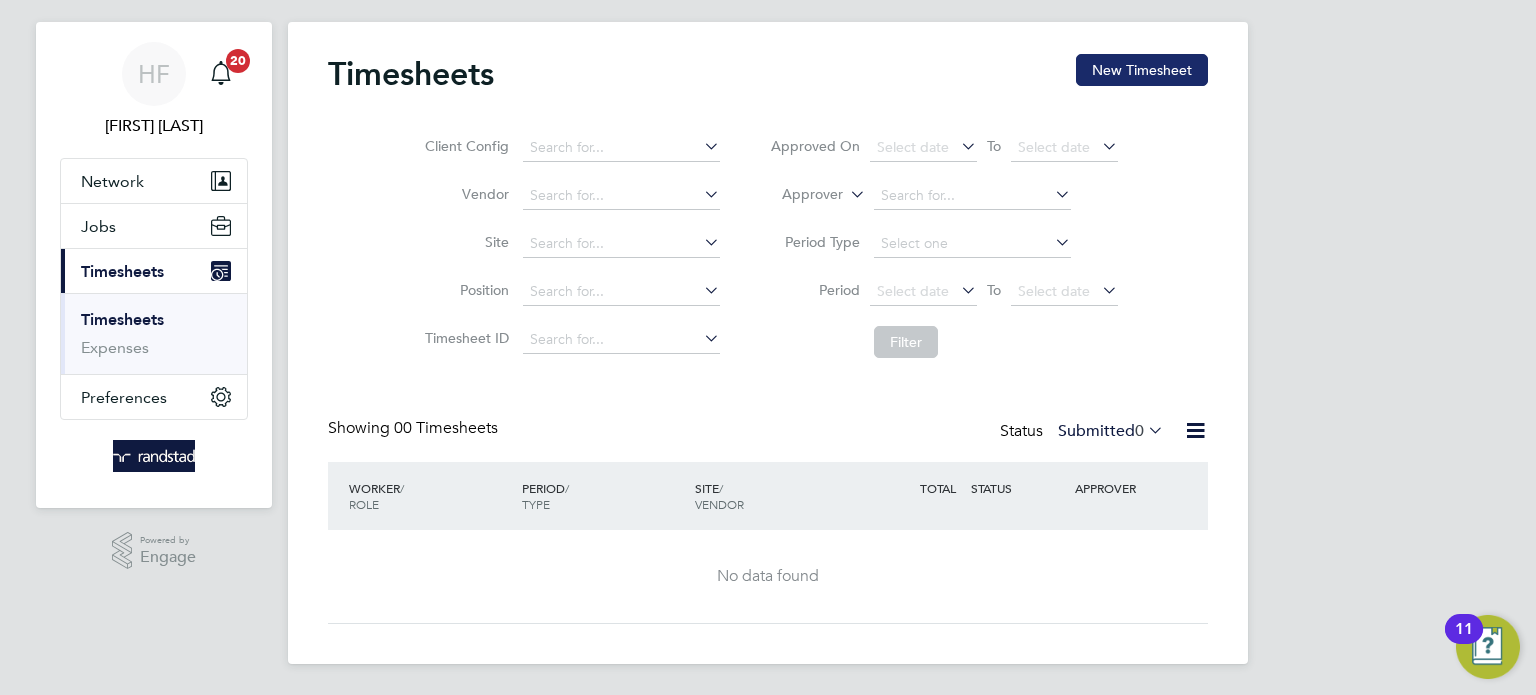 click on "New Timesheet" 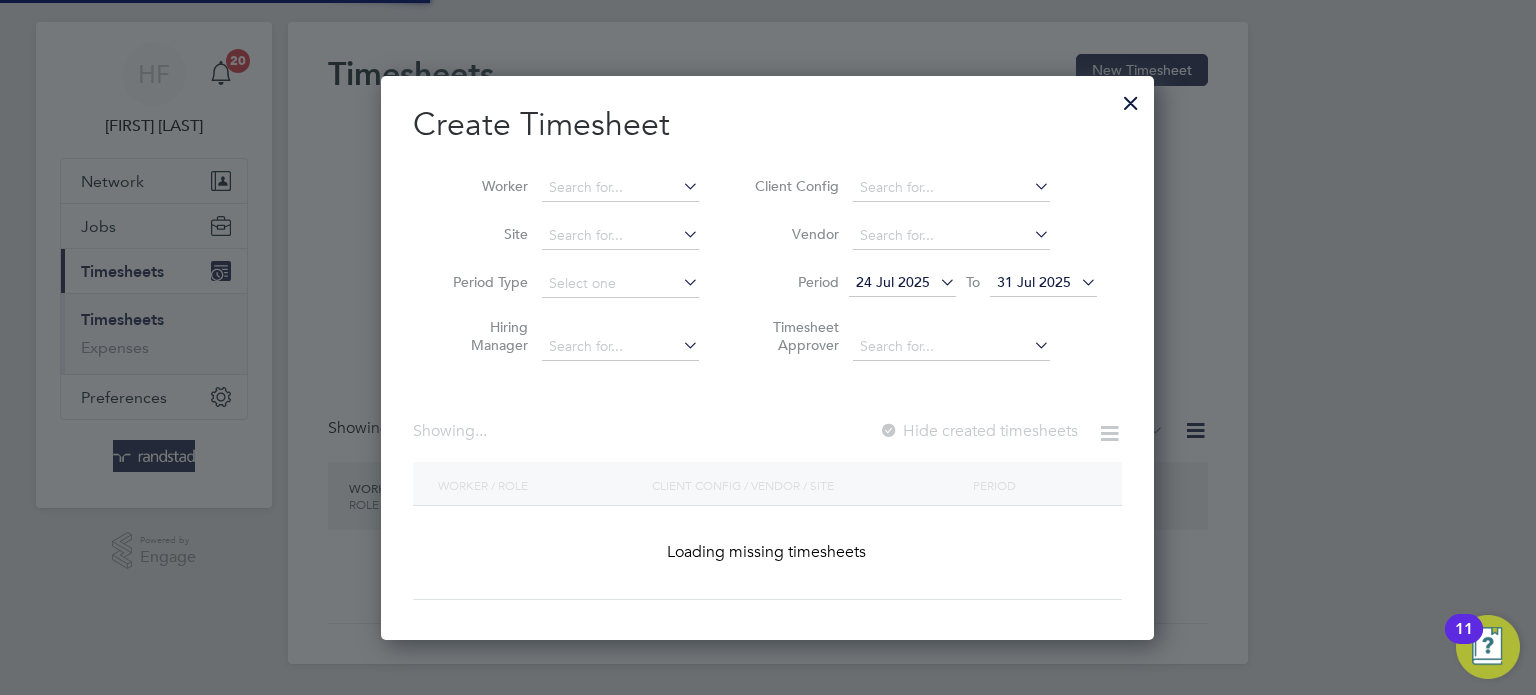 scroll, scrollTop: 10, scrollLeft: 10, axis: both 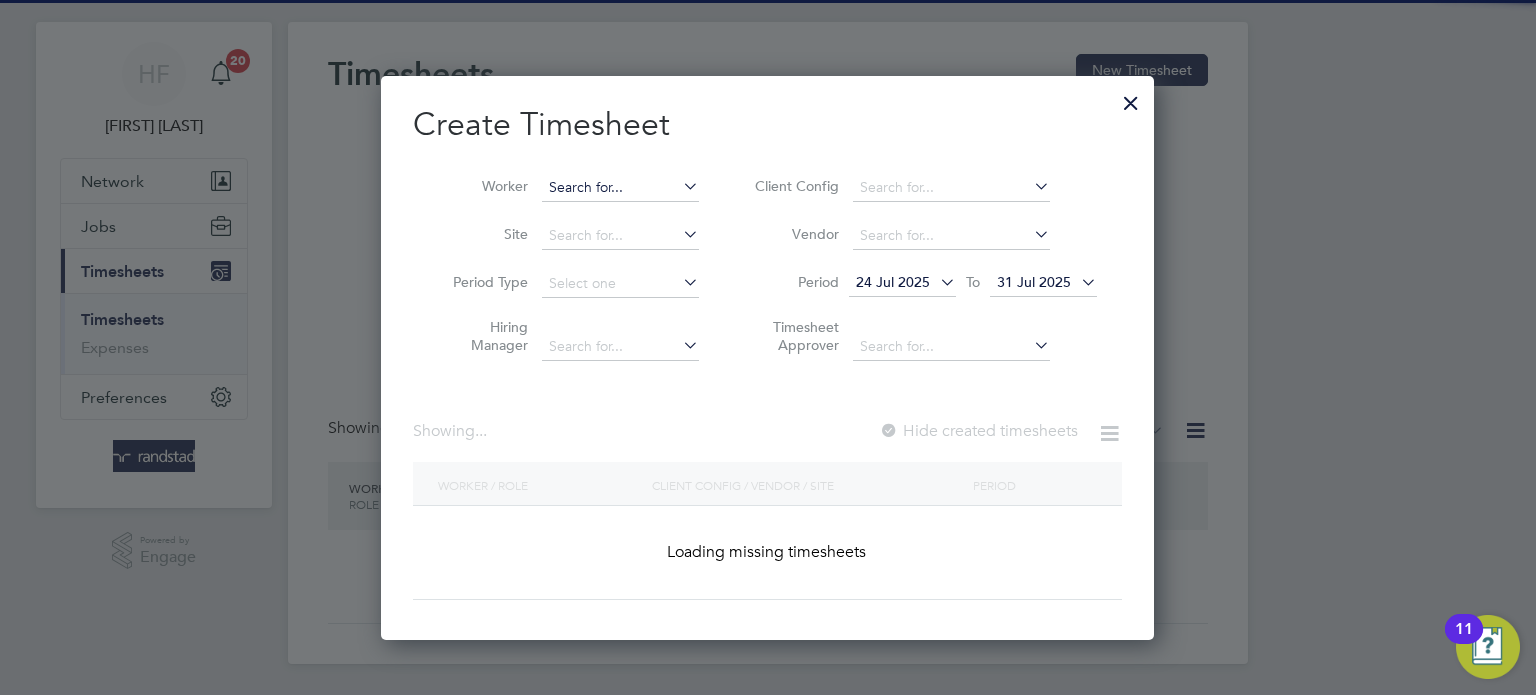 click at bounding box center (620, 188) 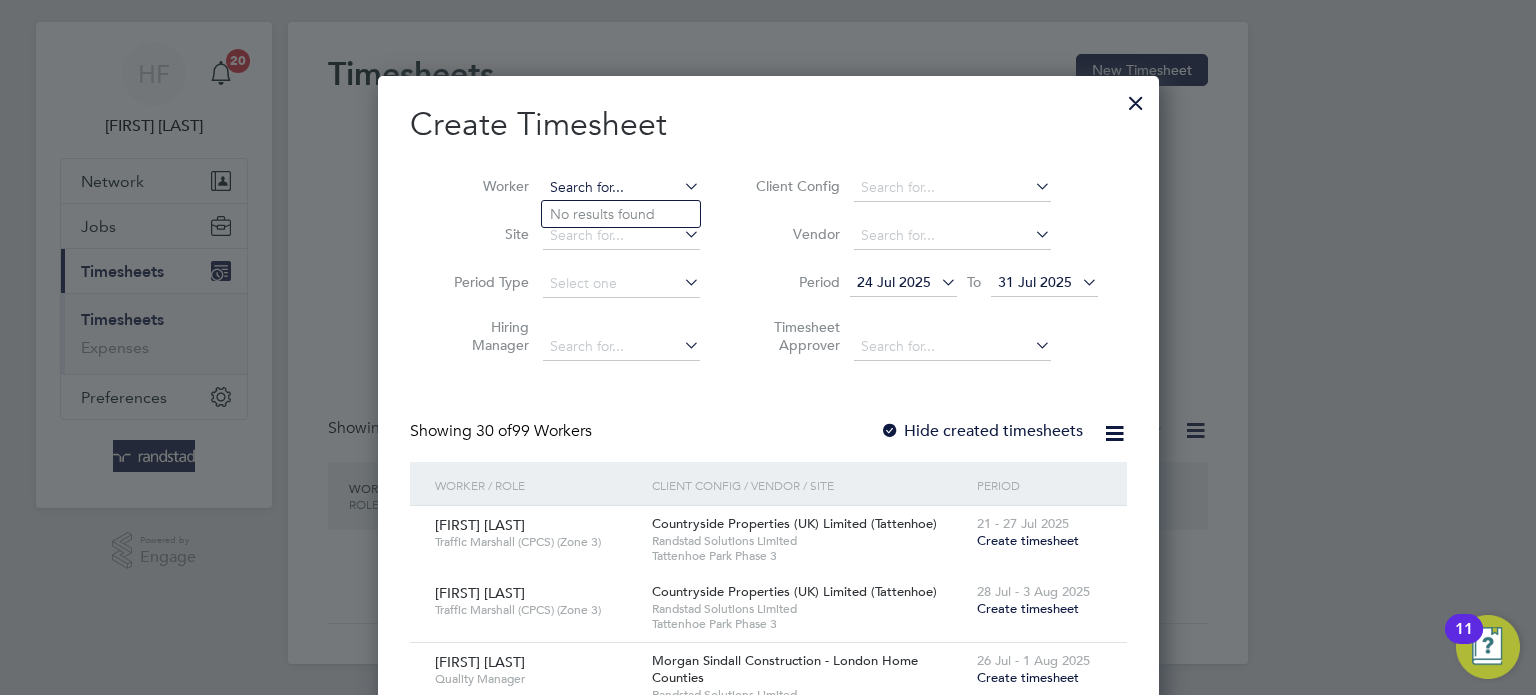 scroll, scrollTop: 10, scrollLeft: 10, axis: both 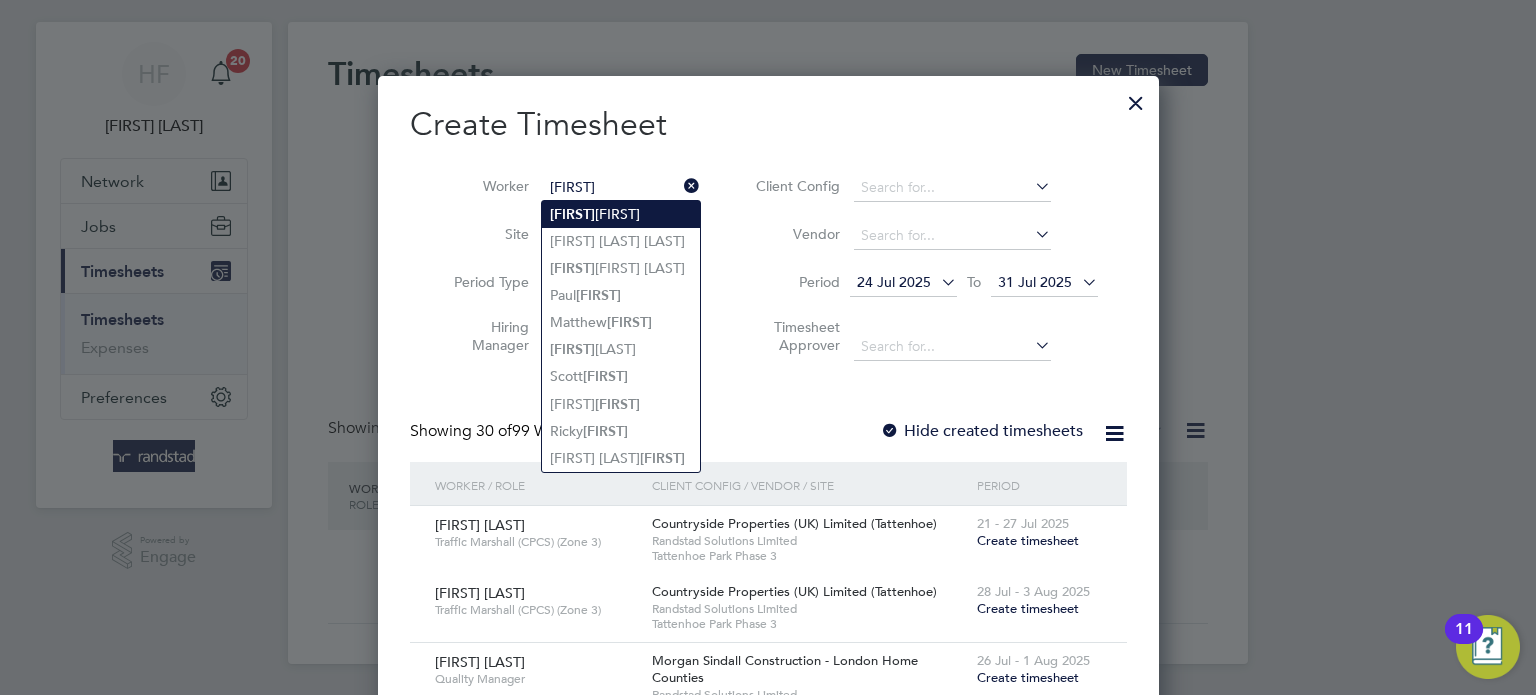 click on "[FIRST]  [LAST]" 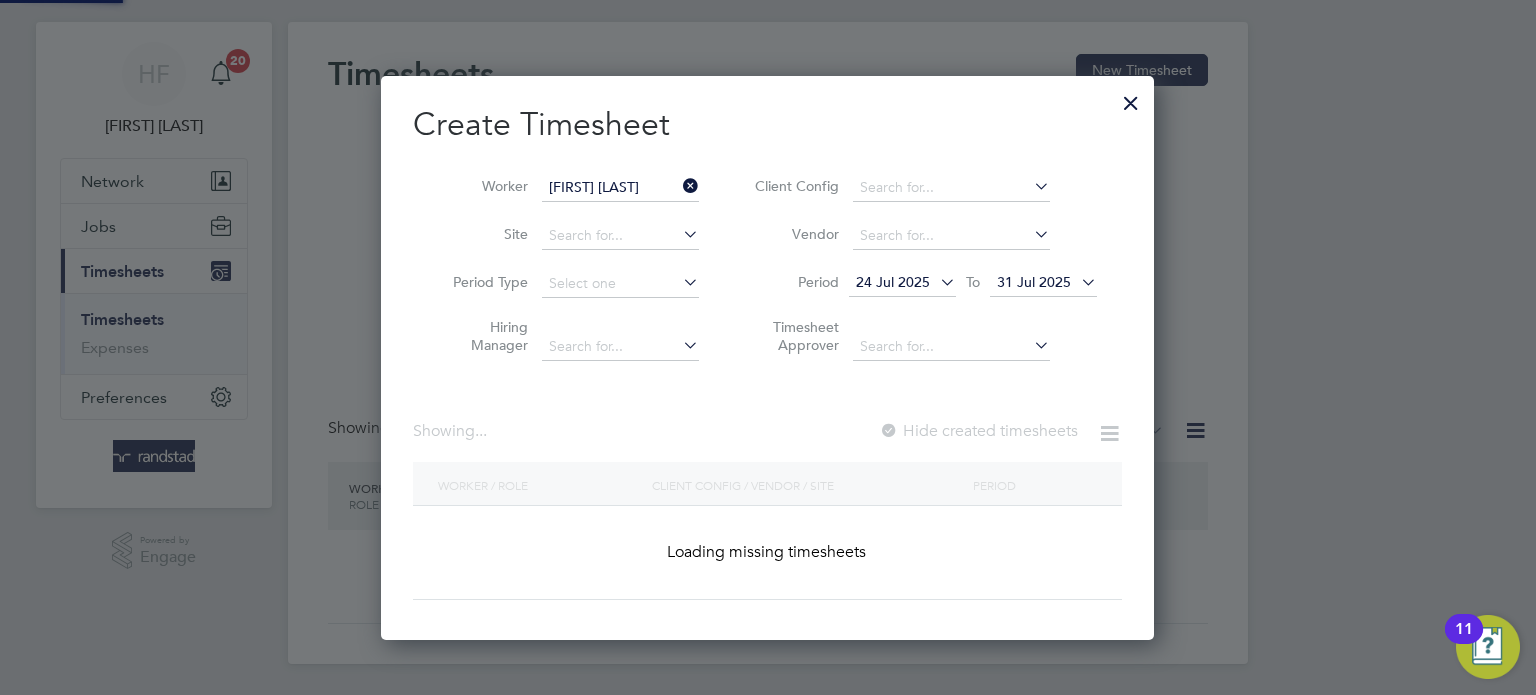 scroll, scrollTop: 10, scrollLeft: 10, axis: both 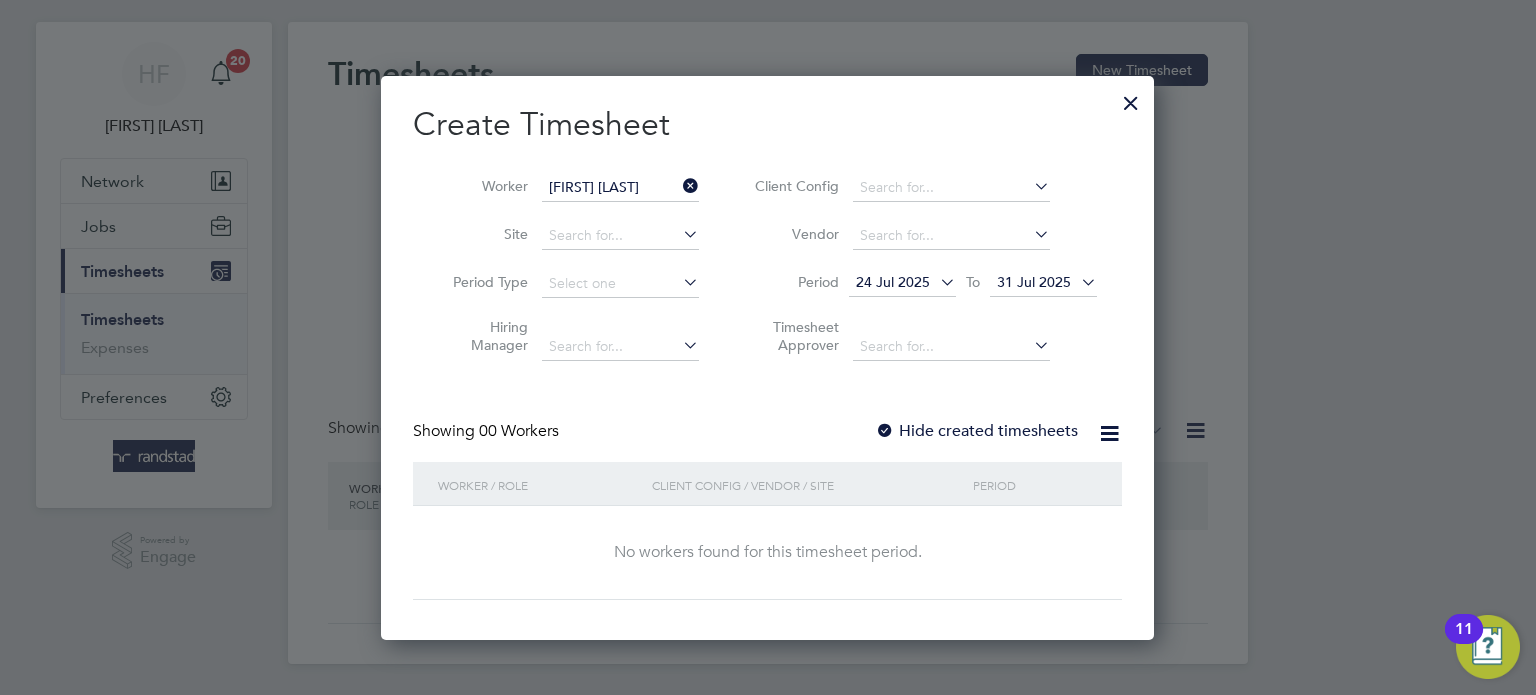 click on "Hide created timesheets" at bounding box center [976, 431] 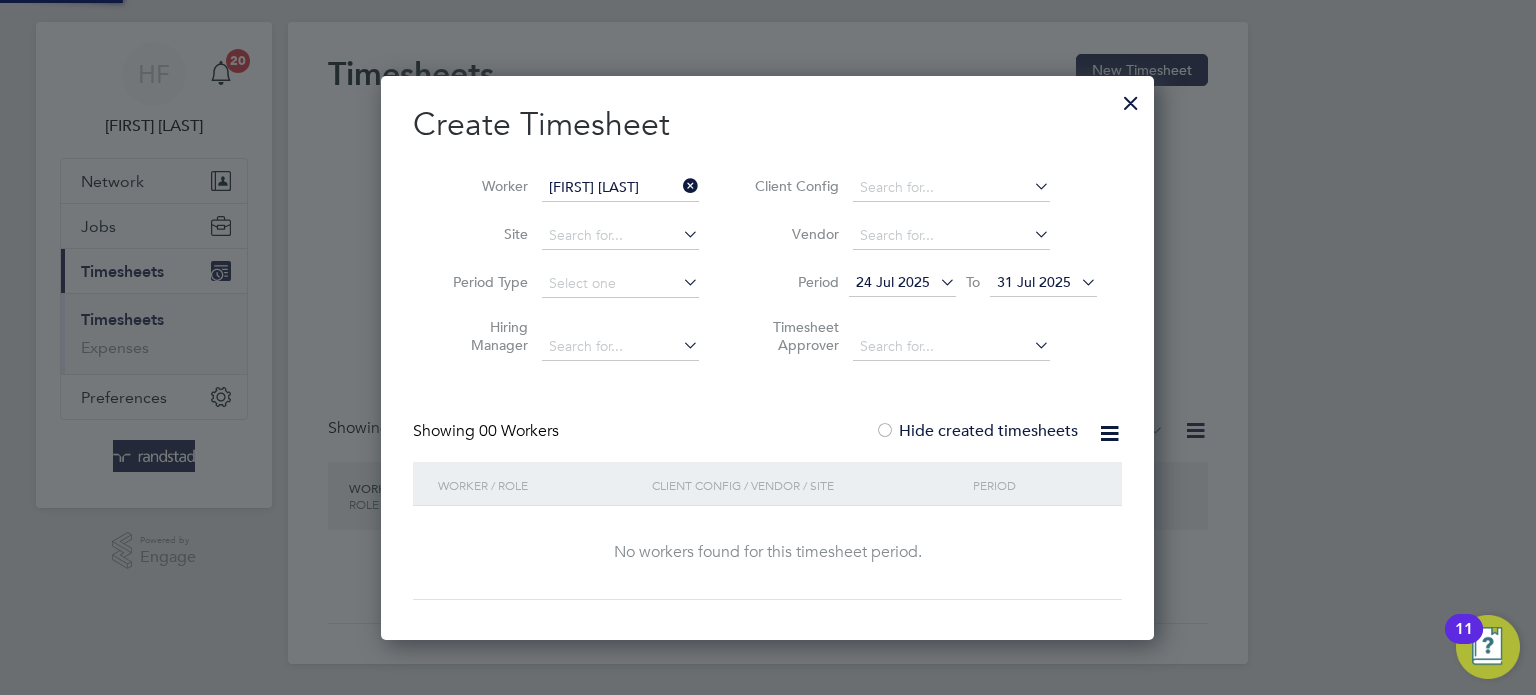 click on "Hide created timesheets" at bounding box center (976, 431) 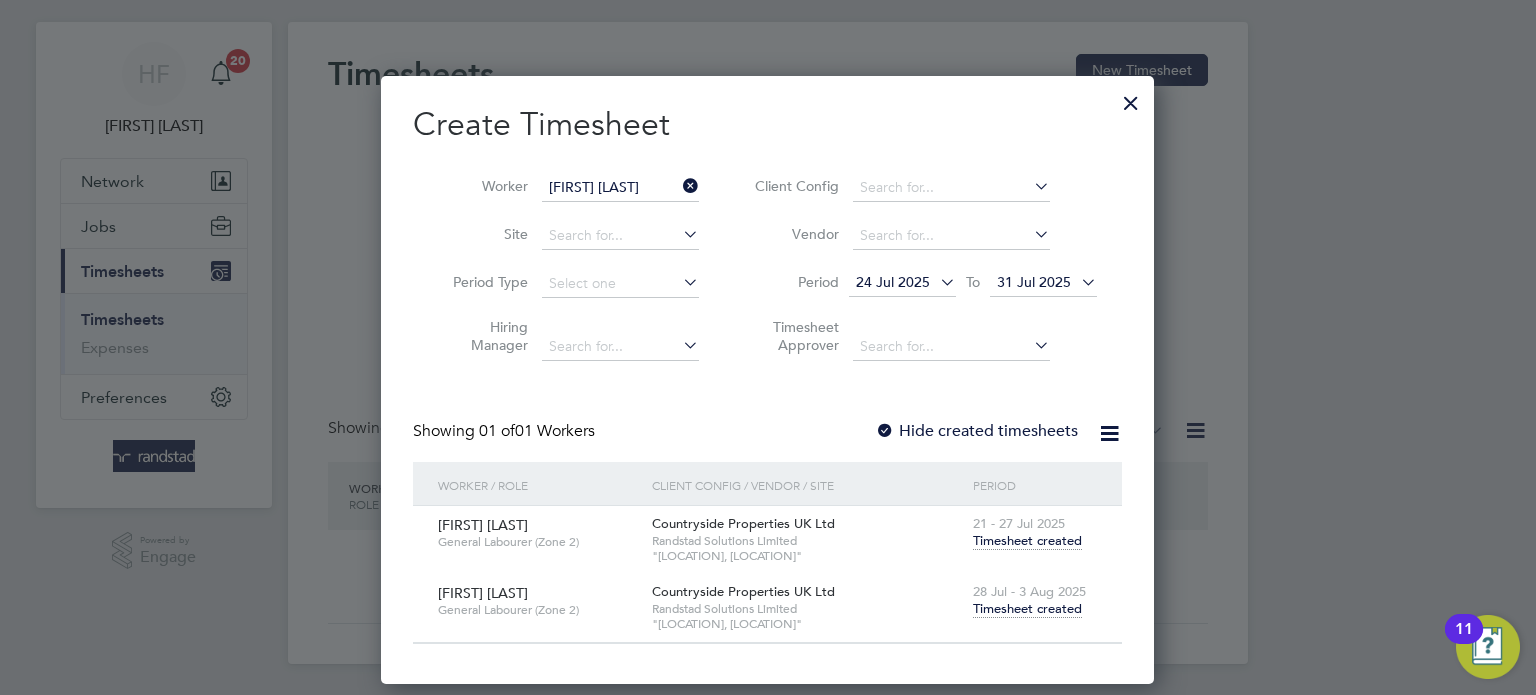 click on "28 Jul - 3 Aug 2025 Timesheet created" at bounding box center (1035, 601) 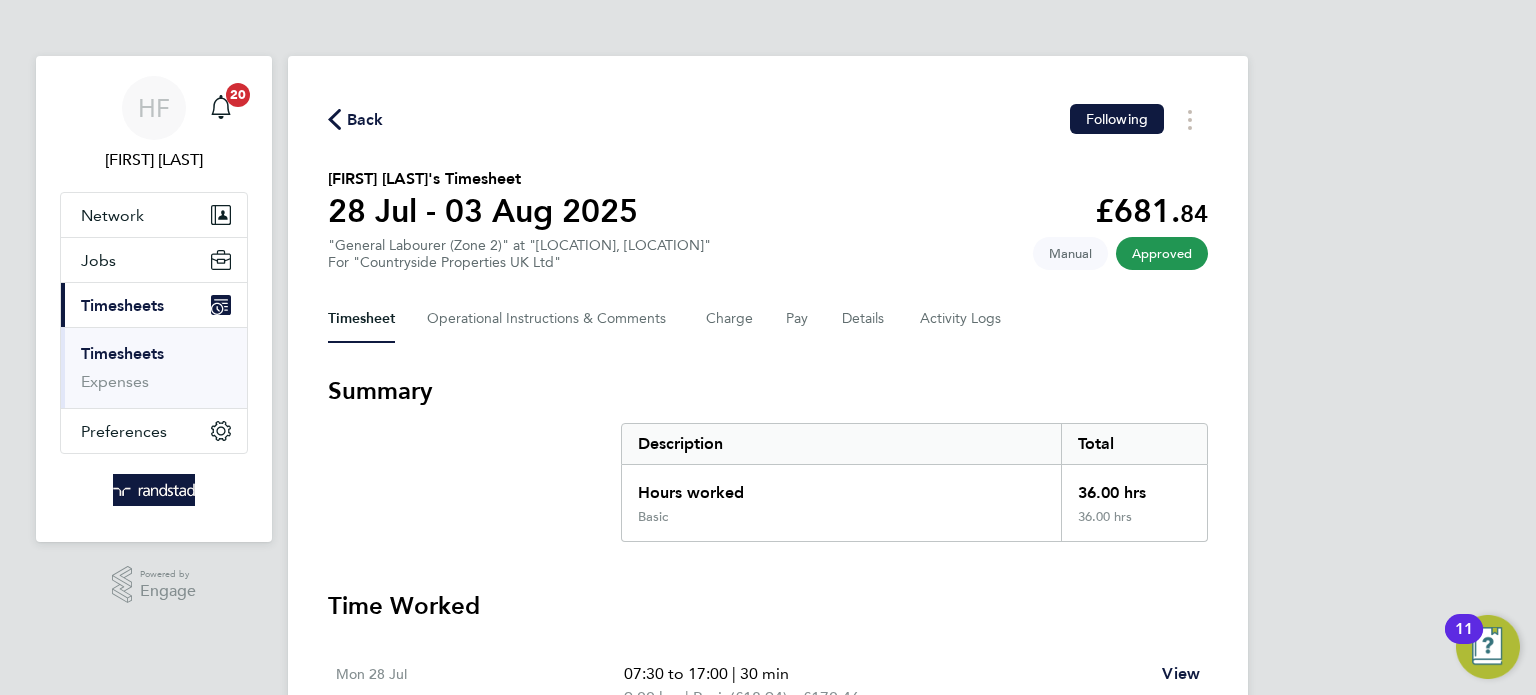 click on "Timesheets" at bounding box center [122, 353] 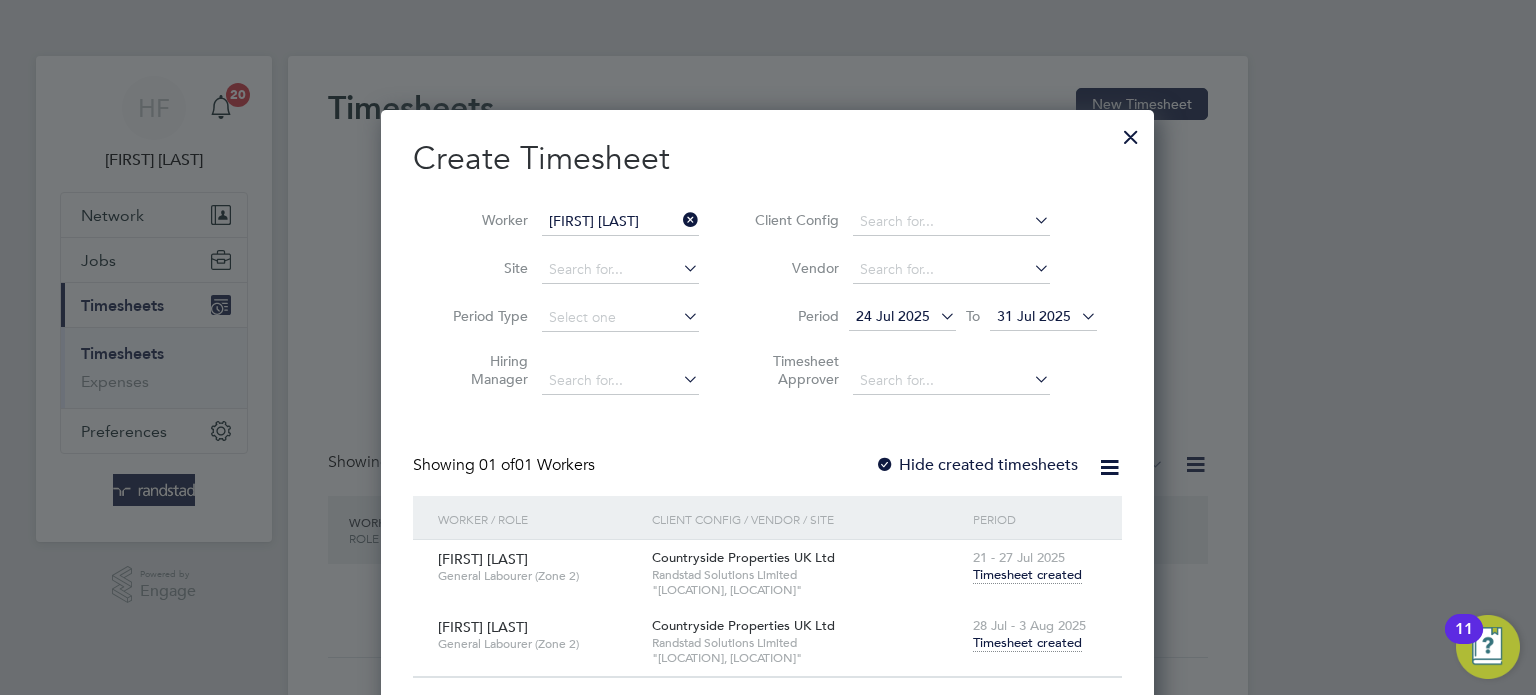 click on "[FIRST] [LAST]" at bounding box center [620, 222] 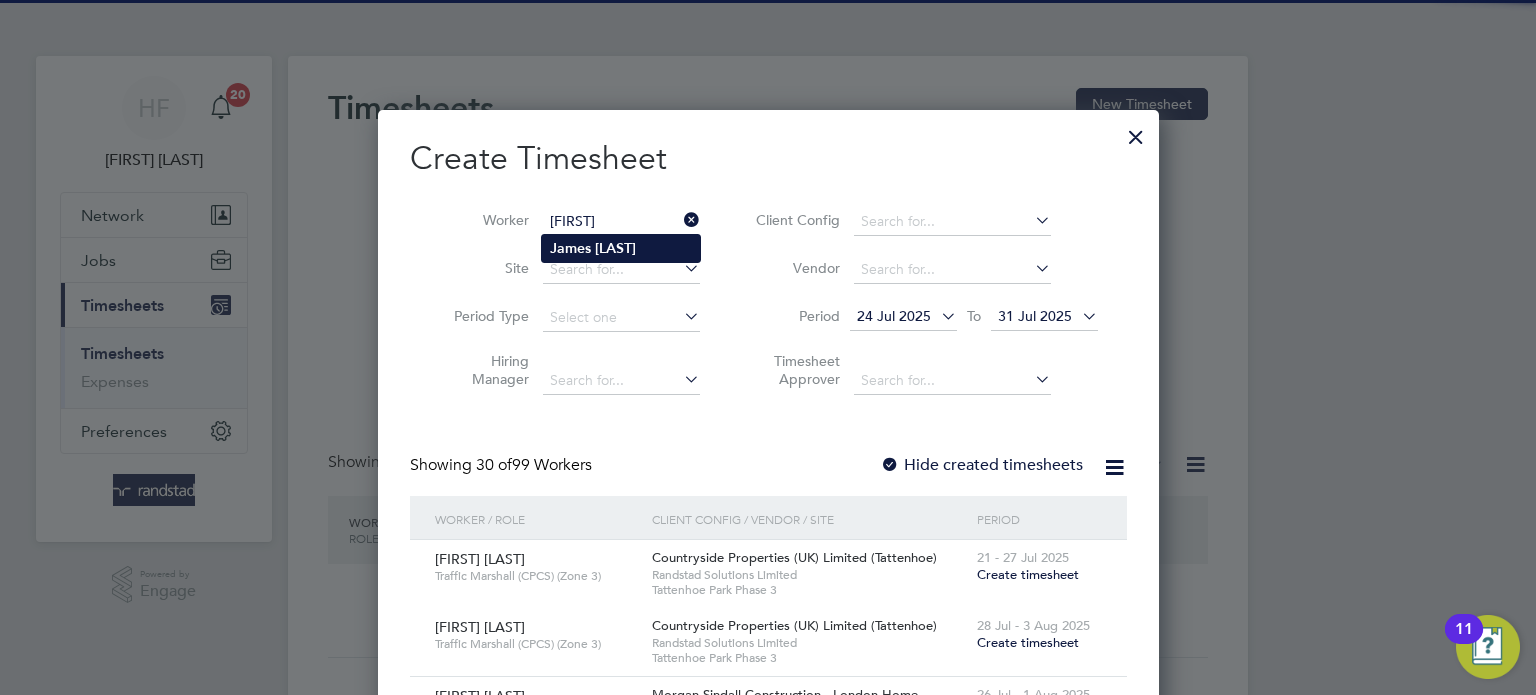 click on "[LAST]" 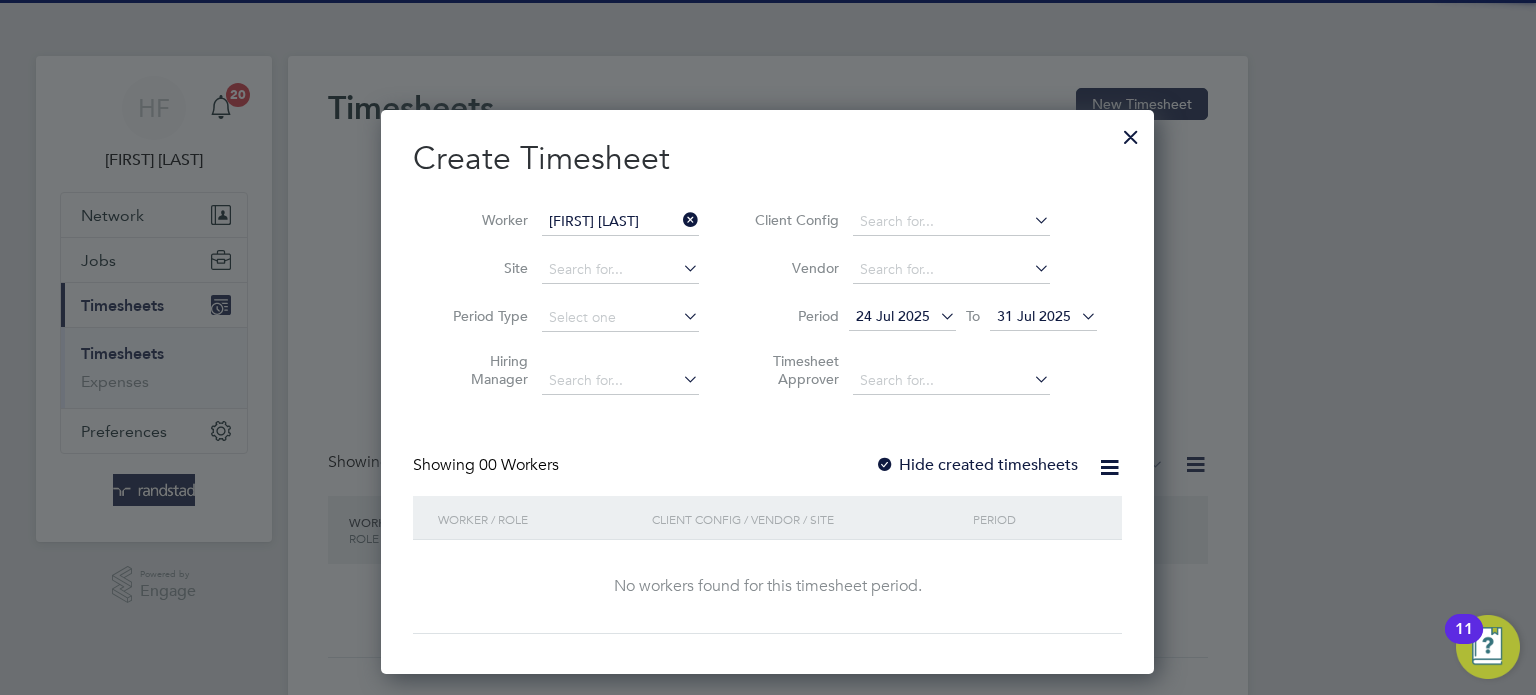 click on "Hide created timesheets" at bounding box center [976, 465] 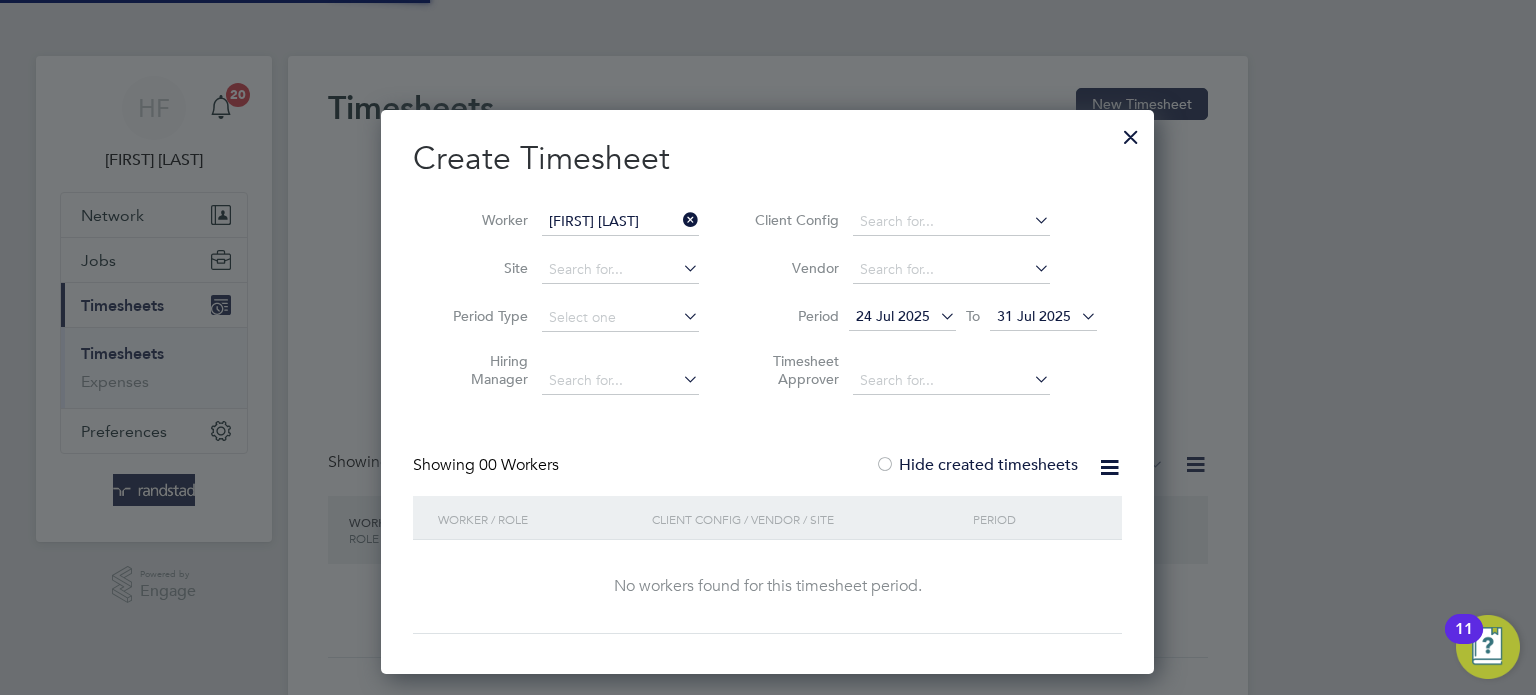 click on "Hide created timesheets" at bounding box center [976, 465] 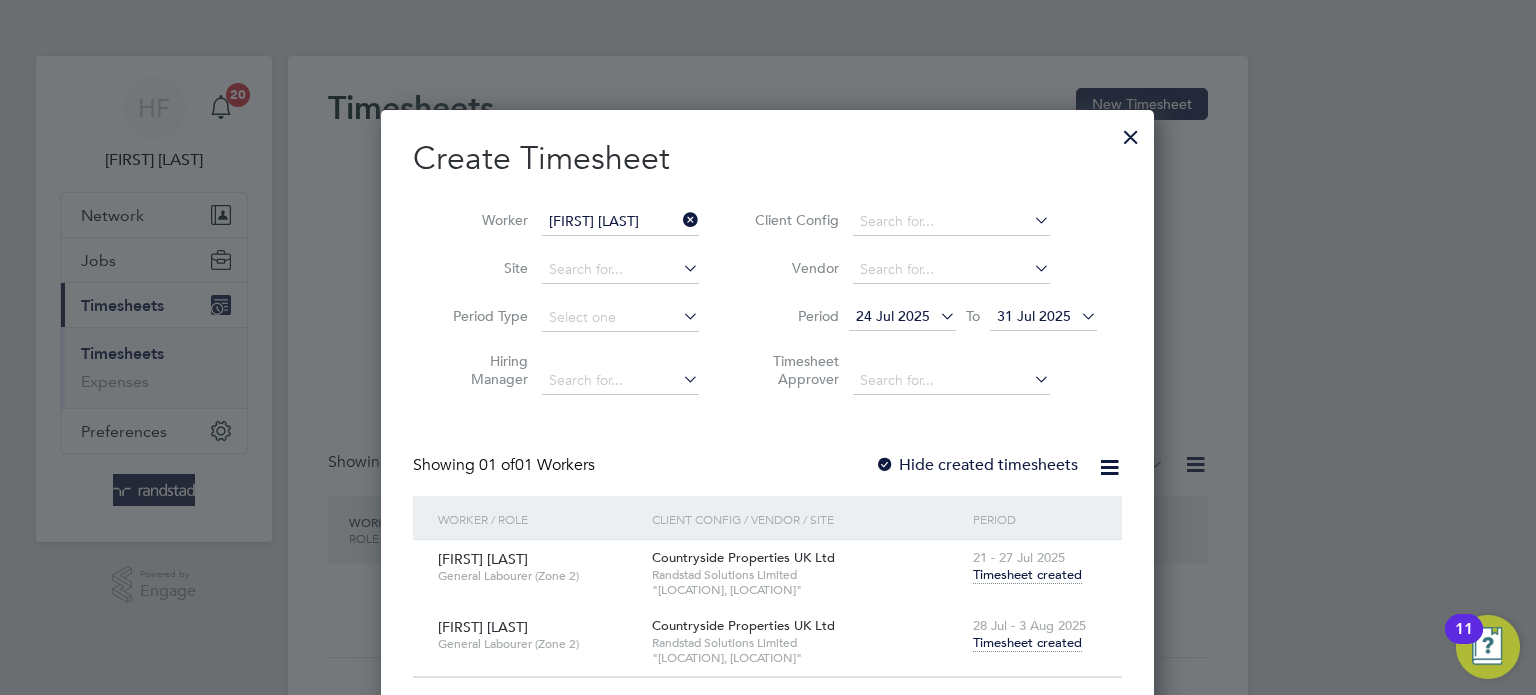 click on "Timesheet created" at bounding box center [1027, 643] 